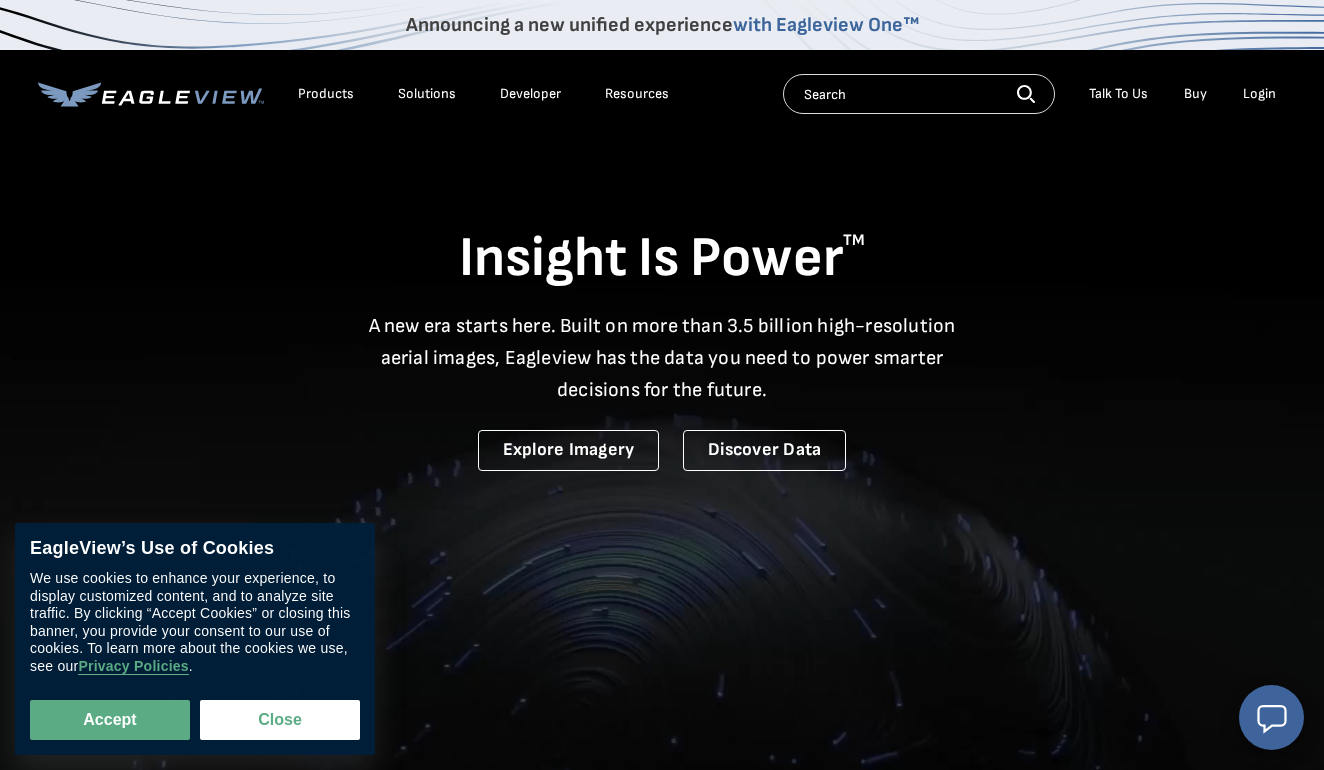 scroll, scrollTop: 0, scrollLeft: 0, axis: both 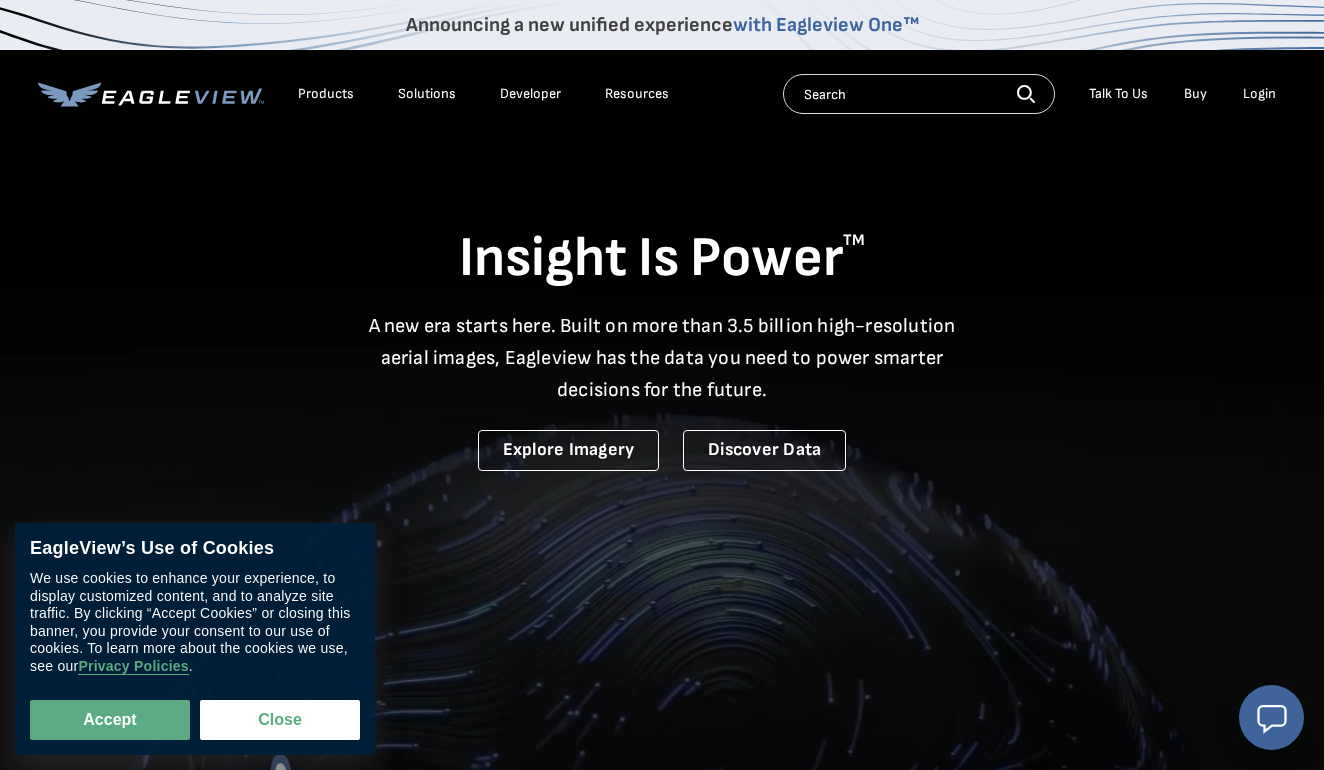 click on "Buy" at bounding box center [1195, 94] 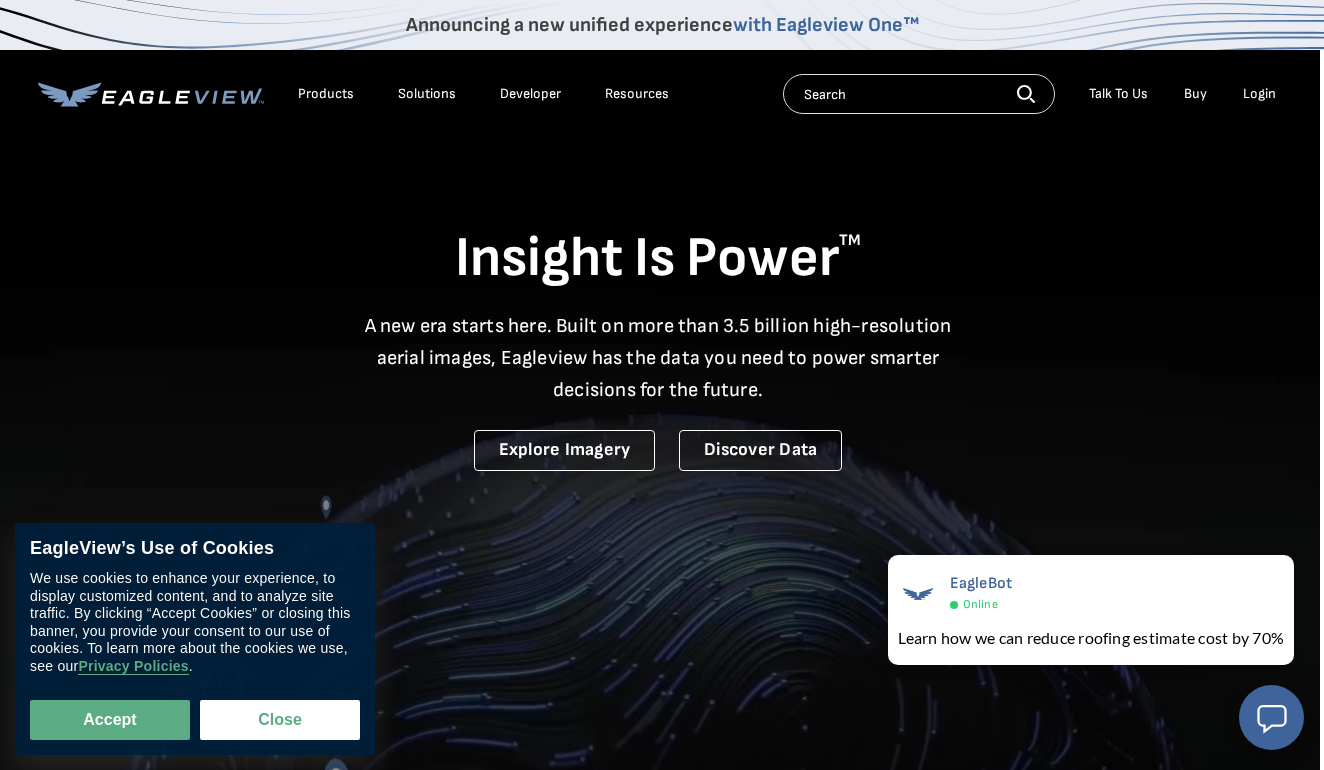 scroll, scrollTop: 0, scrollLeft: 4, axis: horizontal 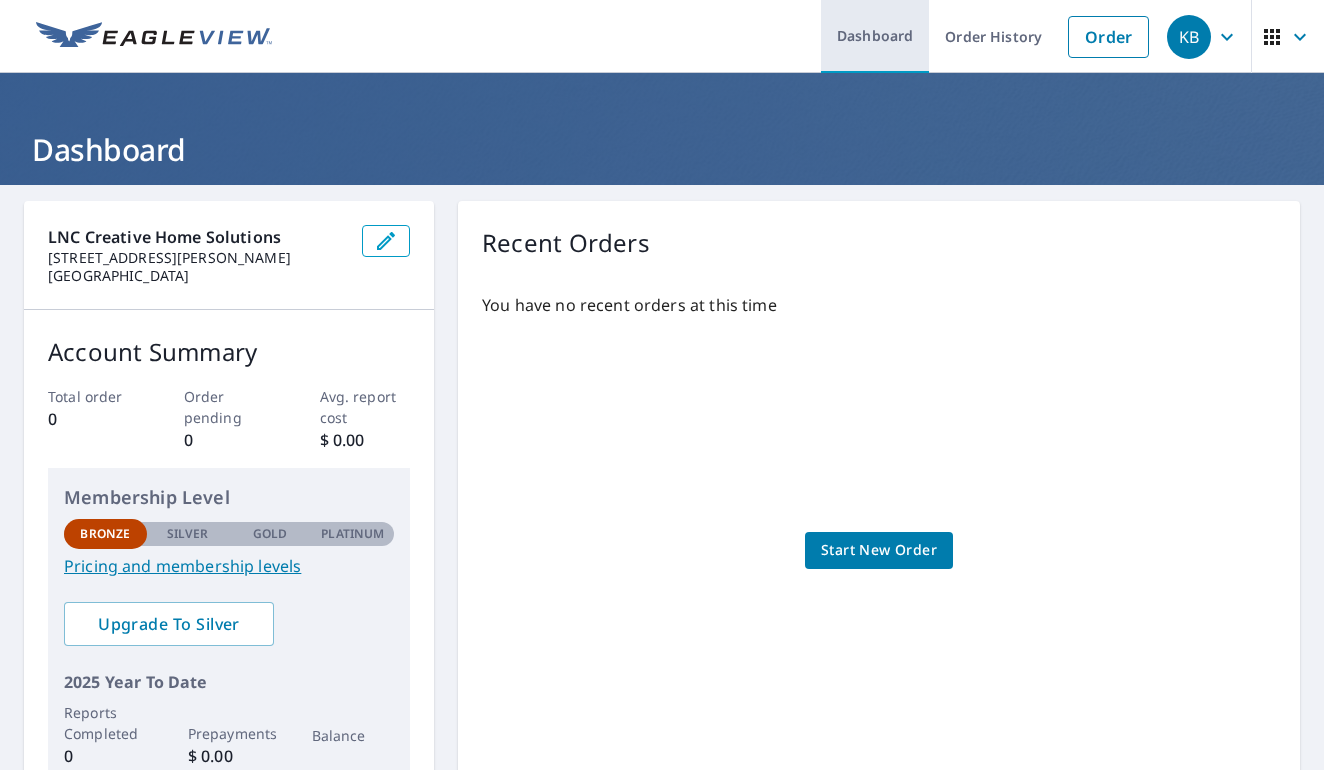 click on "Dashboard" at bounding box center [875, 36] 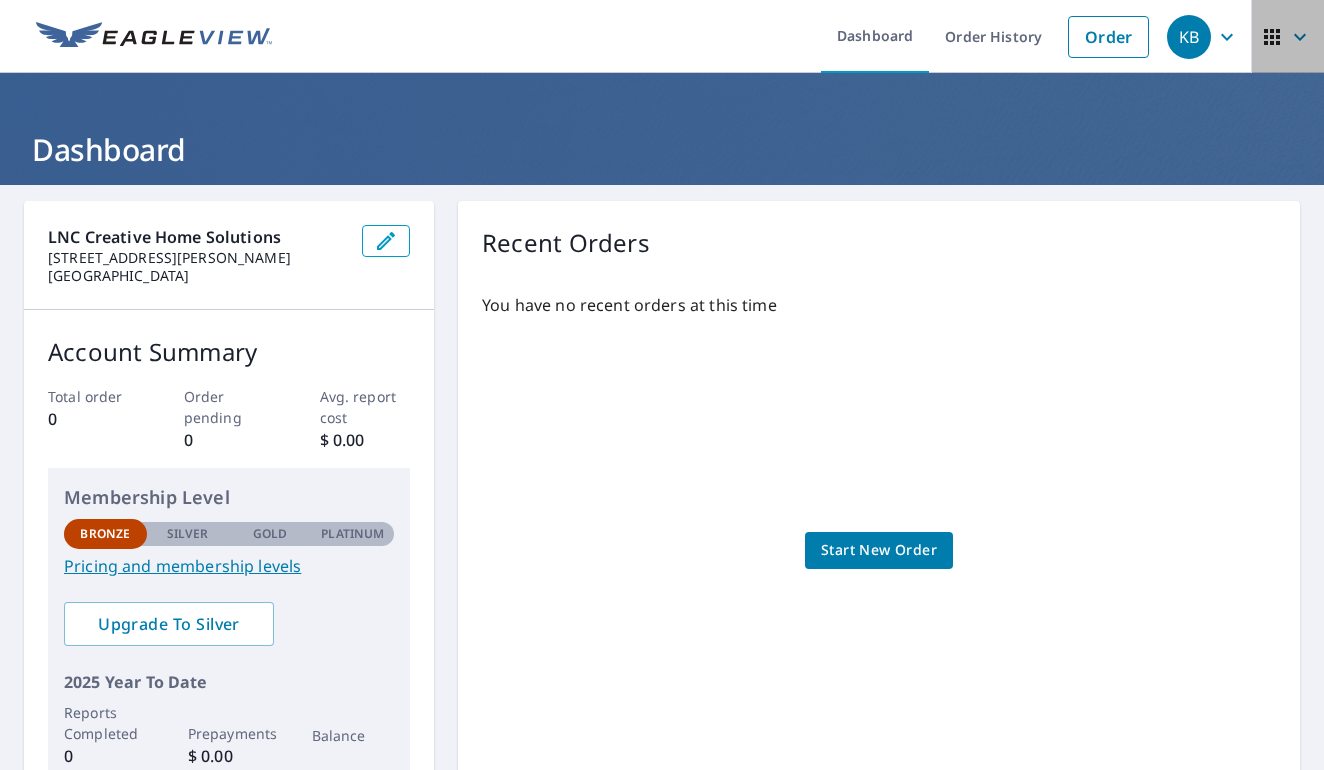 click 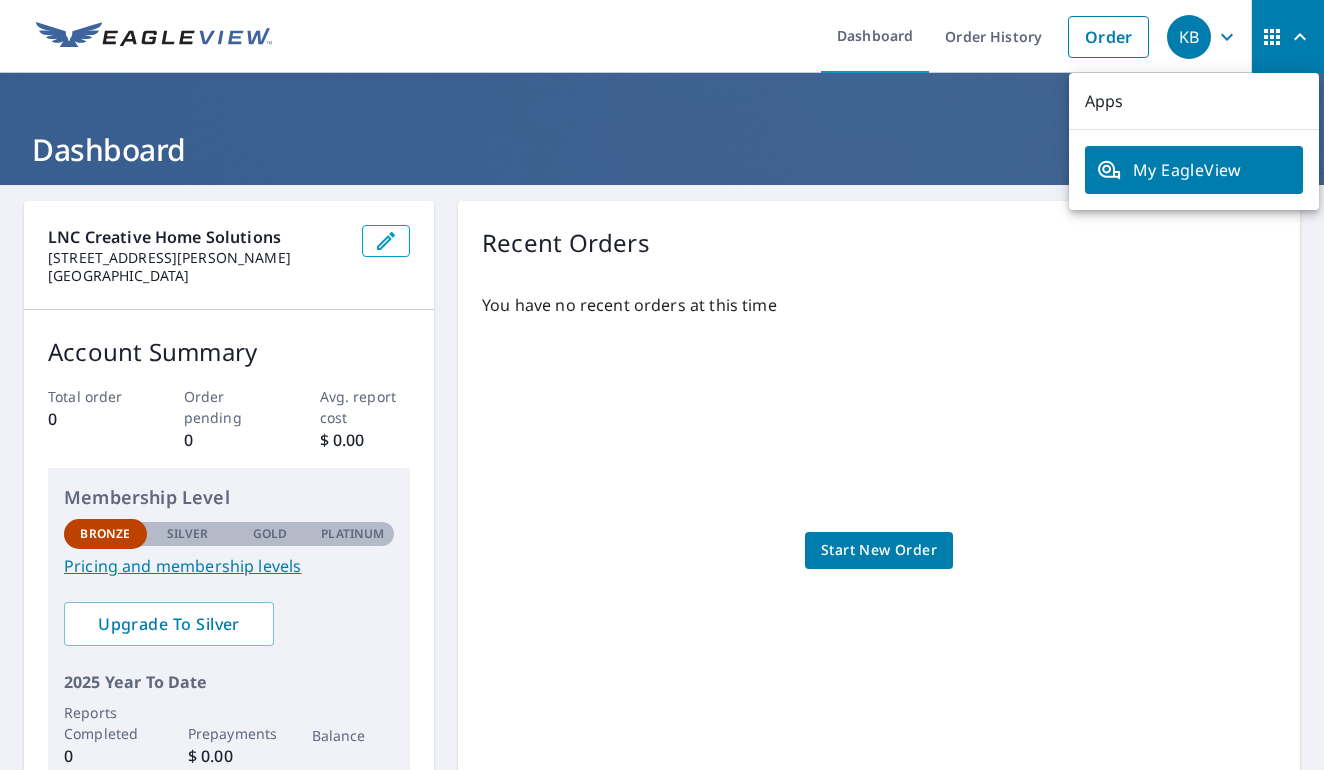 click on "My EagleView" at bounding box center [1194, 170] 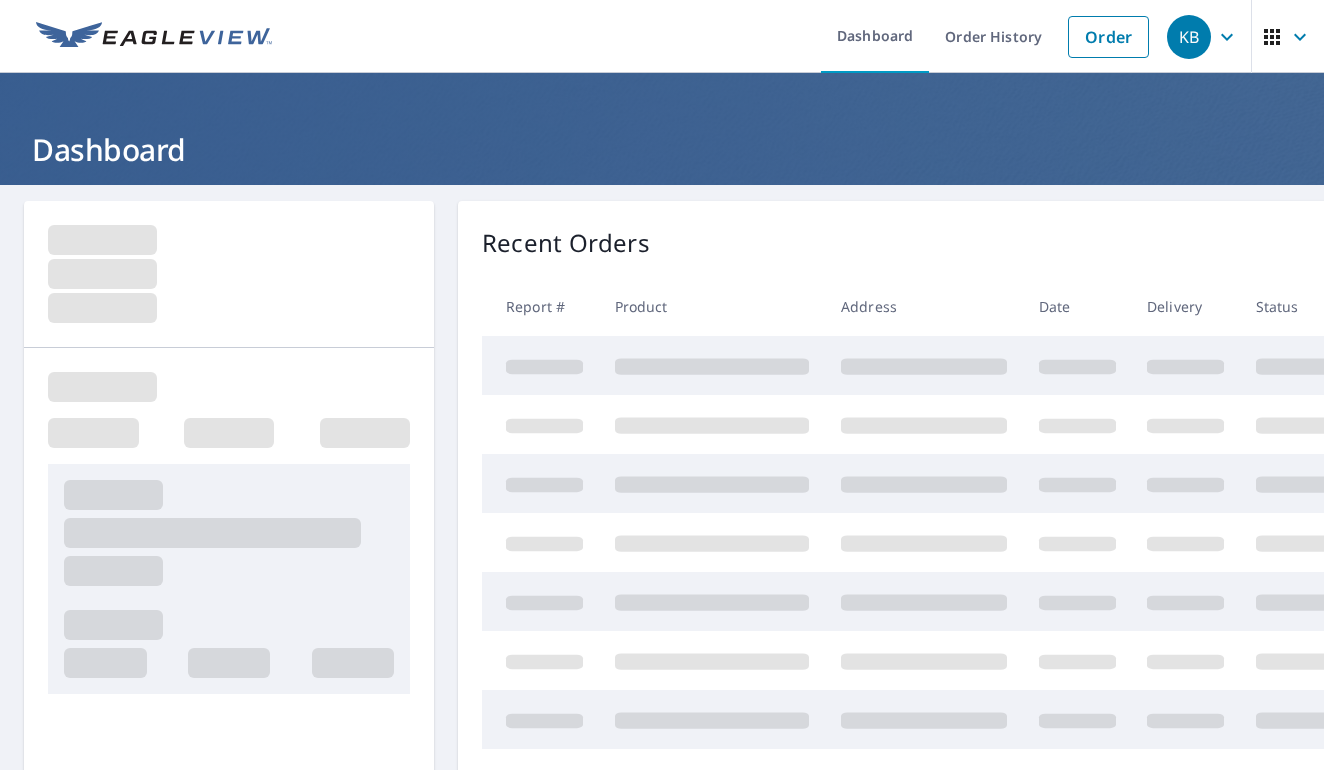 scroll, scrollTop: 0, scrollLeft: 0, axis: both 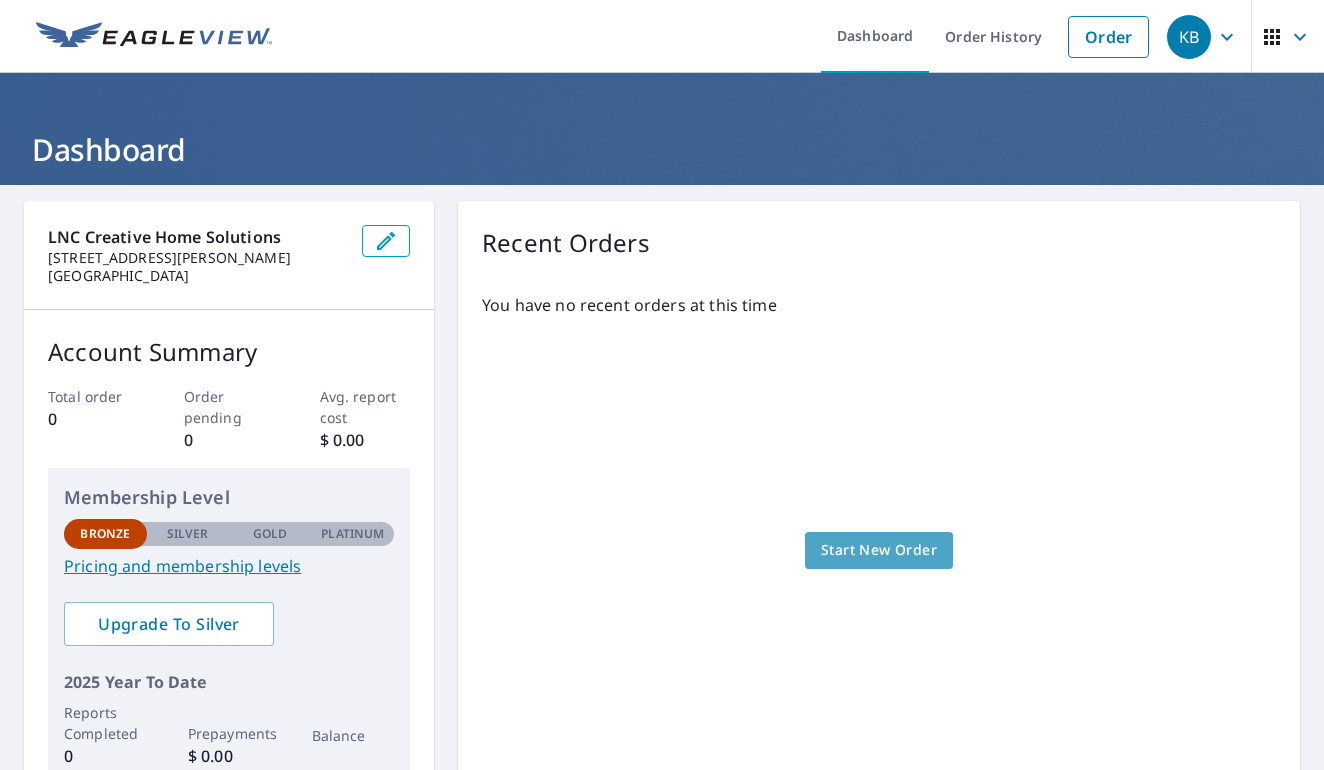 click on "Start New Order" at bounding box center (879, 550) 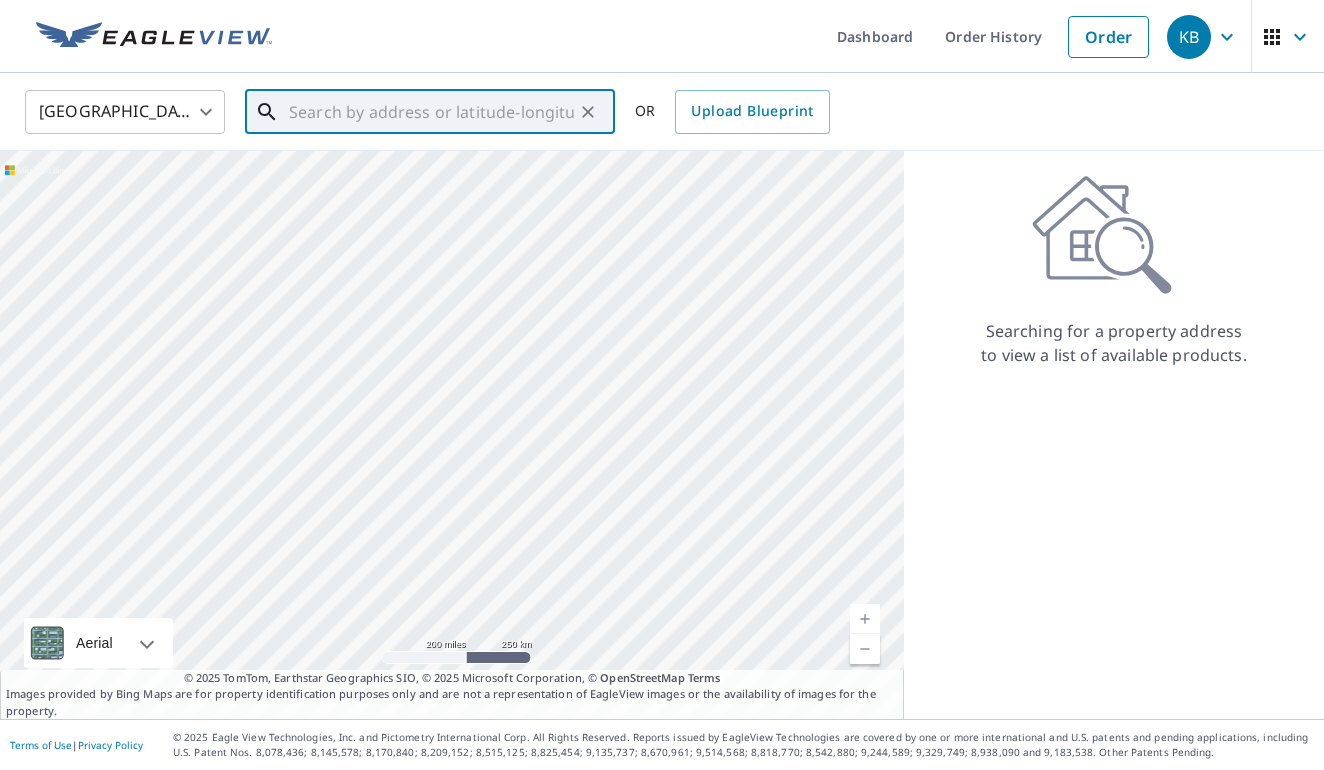 click at bounding box center (431, 112) 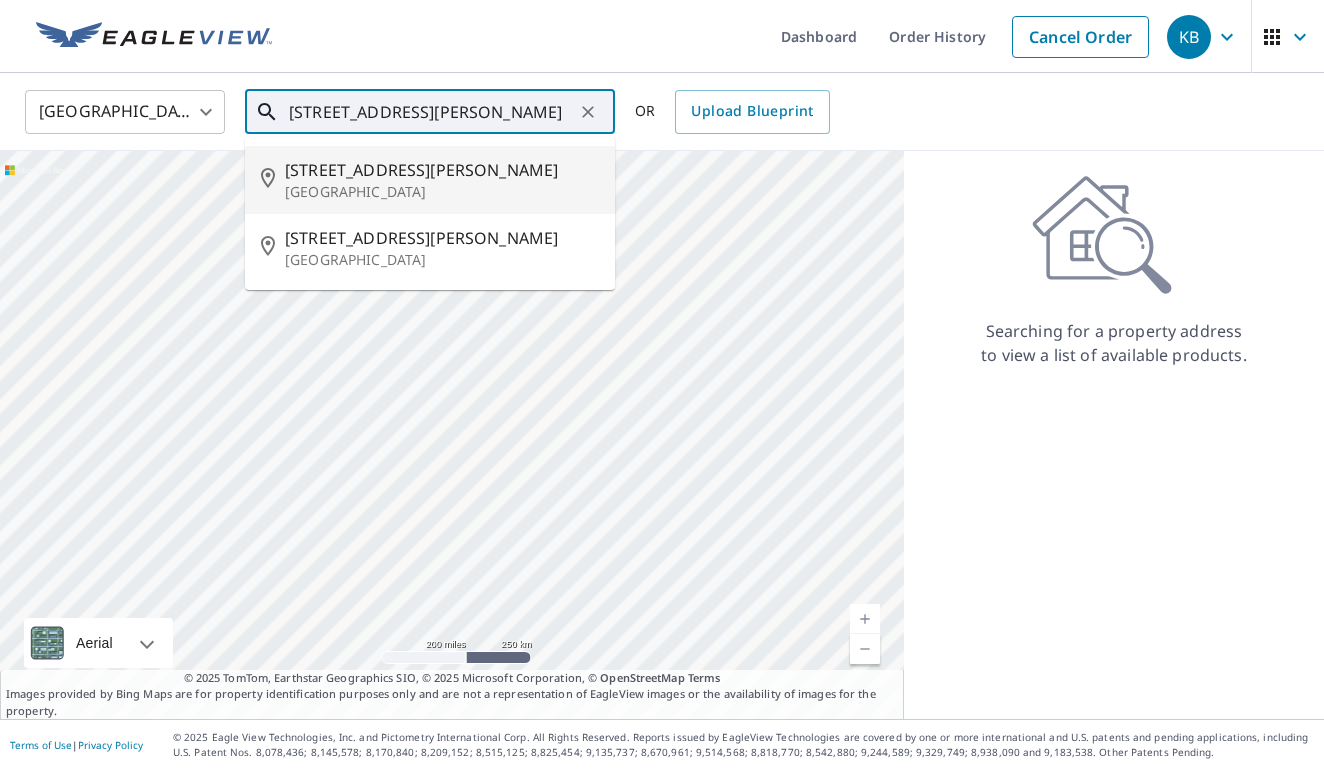 click on "95 Berry Ave" at bounding box center [442, 170] 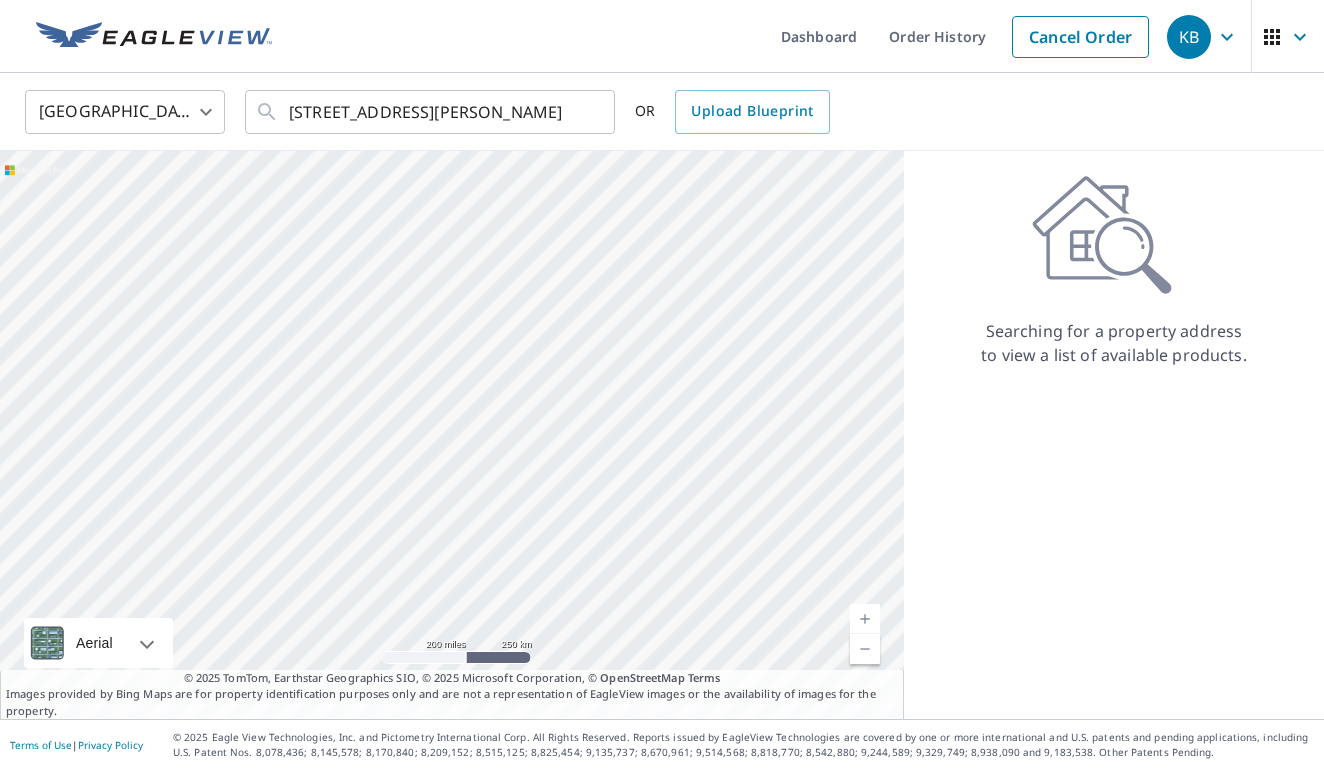 type on "95 Berry Ave Newnan, GA 30263" 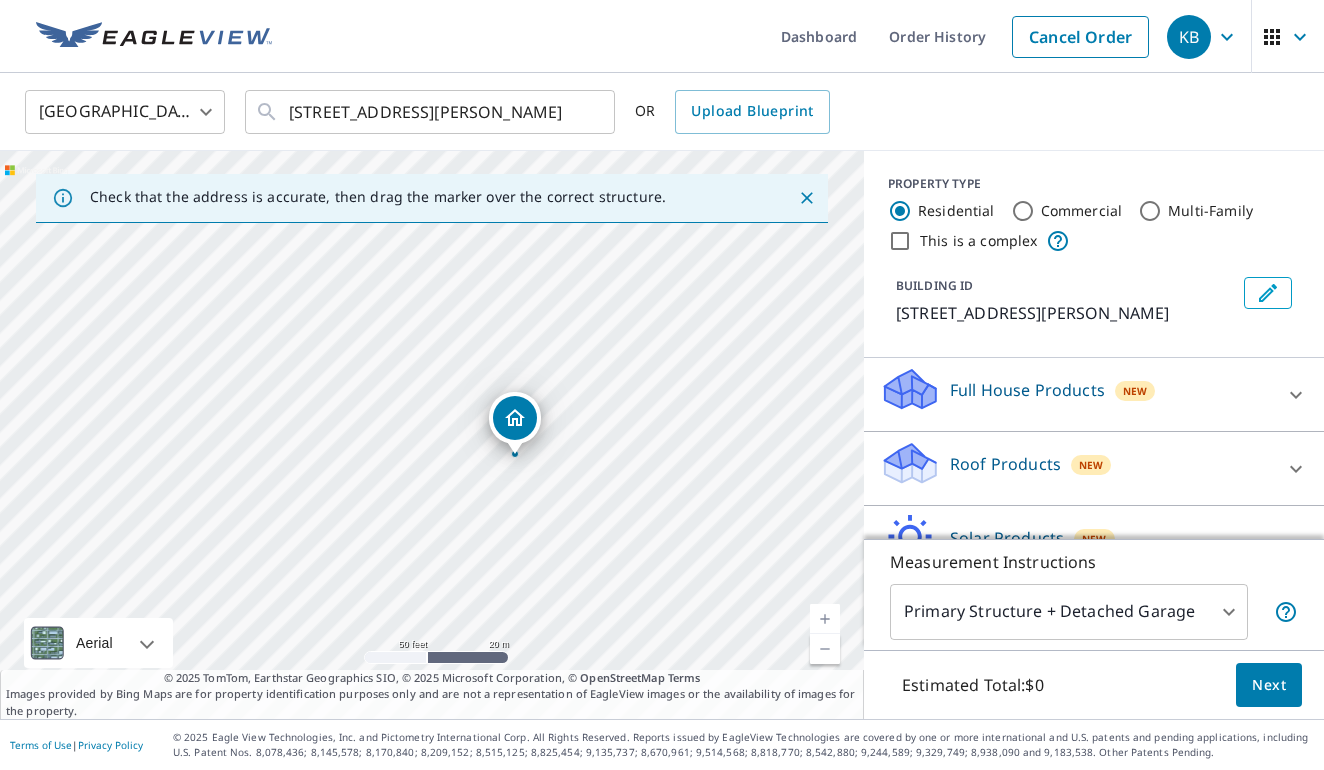 click 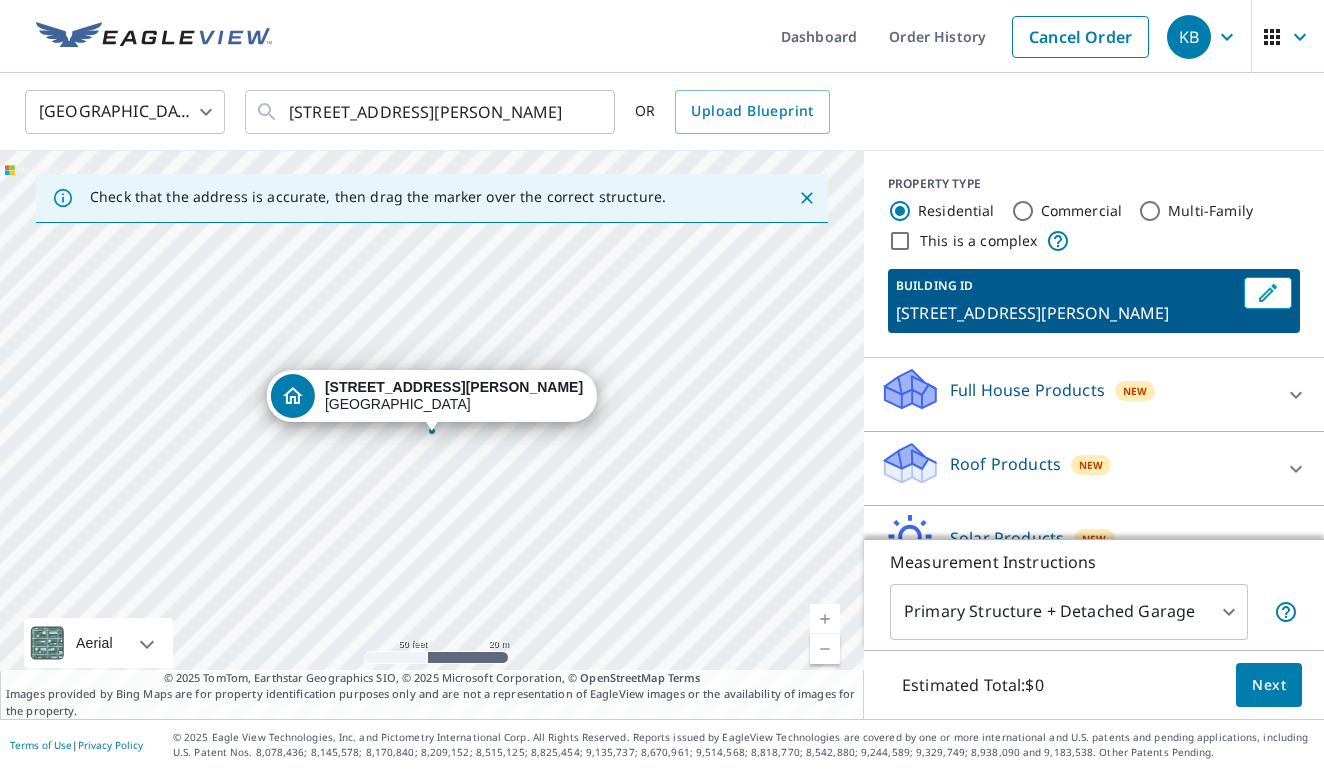 click on "95 Berry Ave Newnan, GA 30263" at bounding box center [432, 435] 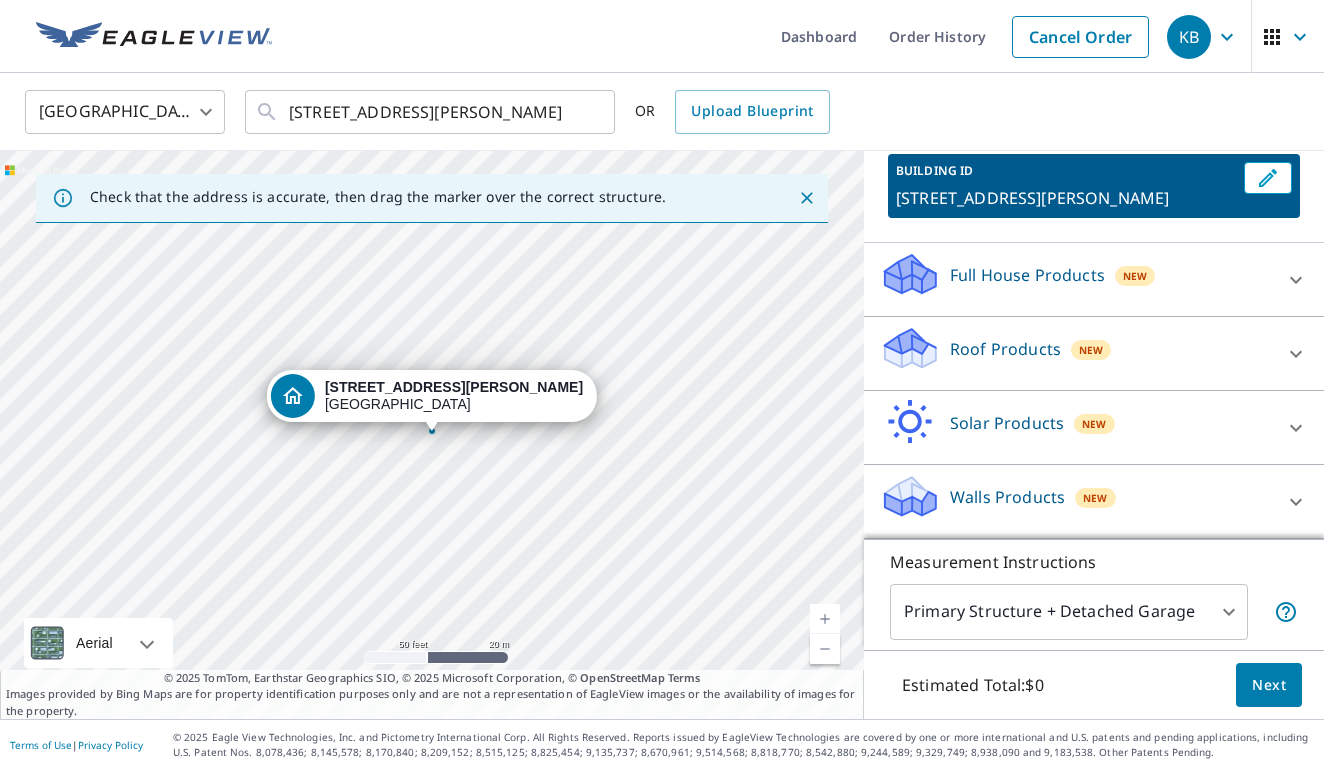scroll, scrollTop: 115, scrollLeft: 0, axis: vertical 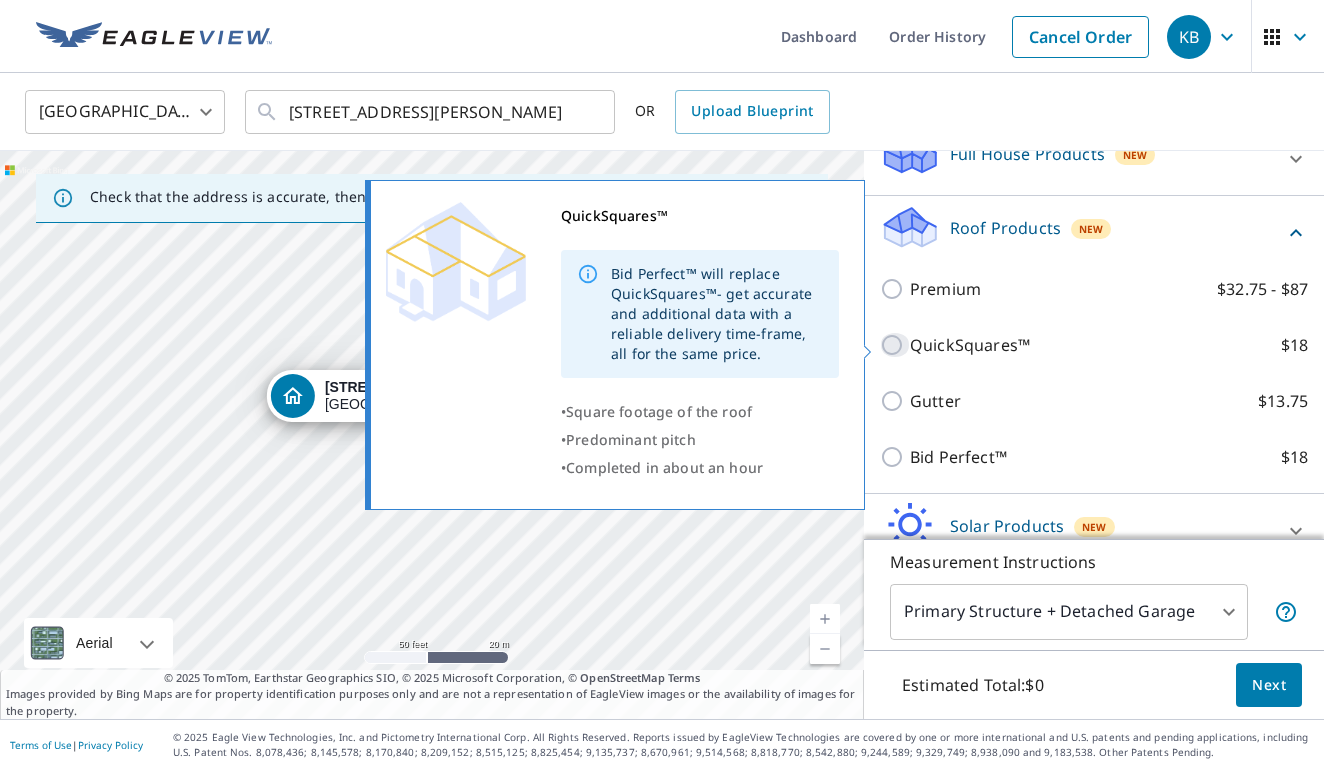 click on "QuickSquares™ $18" at bounding box center (895, 345) 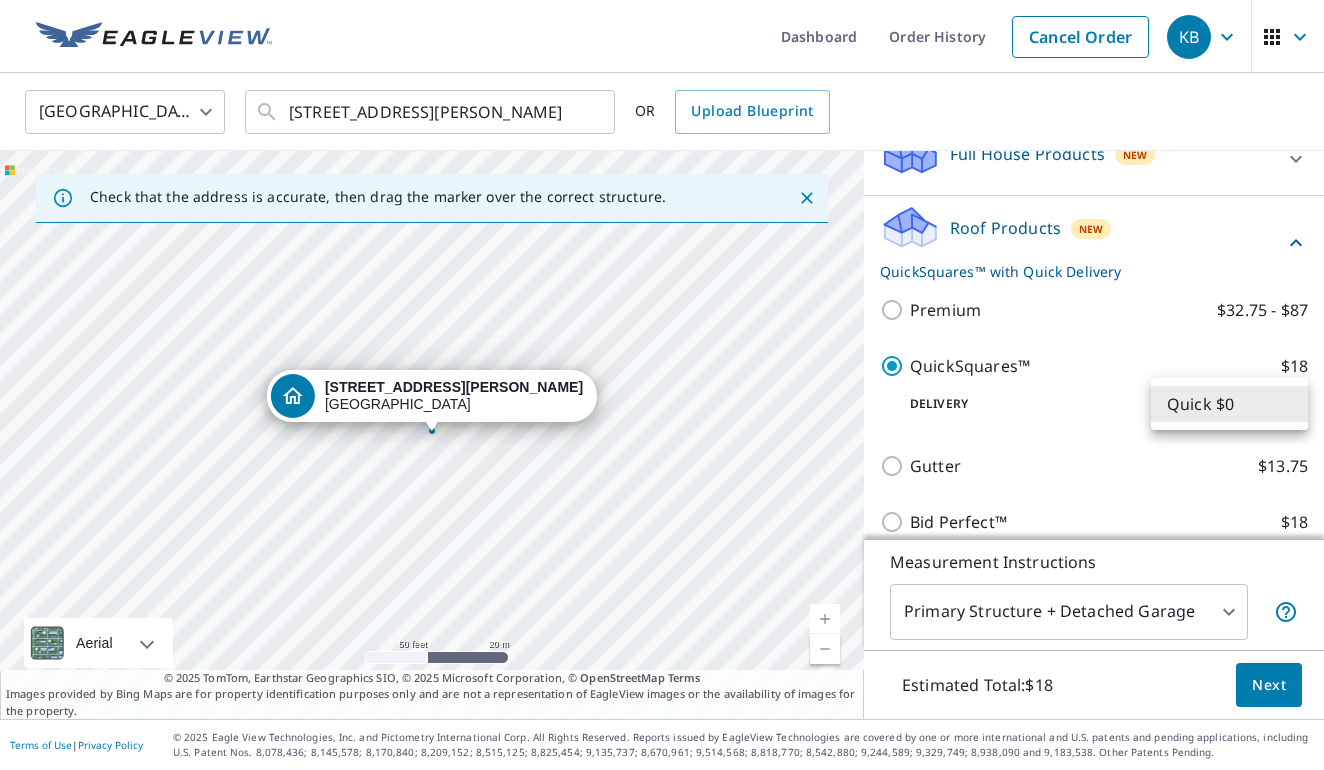 click on "KB KB
Dashboard Order History Cancel Order KB United States US ​ 95 Berry Ave Newnan, GA 30263 ​ OR Upload Blueprint Check that the address is accurate, then drag the marker over the correct structure. 95 Berry Ave Newnan, GA 30263 Aerial Road A standard road map Aerial A detailed look from above Labels Labels 50 feet 20 m © 2025 TomTom, © Vexcel Imaging, © 2025 Microsoft Corporation,  © OpenStreetMap Terms © 2025 TomTom, Earthstar Geographics SIO, © 2025 Microsoft Corporation, ©   OpenStreetMap   Terms Images provided by Bing Maps are for property identification purposes only and are not a representation of EagleView images or the availability of images for the property. PROPERTY TYPE Residential Commercial Multi-Family This is a complex BUILDING ID 95 Berry Ave, Newnan, GA, 30263 Full House Products New Full House™ $105 Roof Products New QuickSquares™ with Quick Delivery Premium $32.75 - $87 QuickSquares™ $18 Delivery Quick $0 45 ​ Gutter $13.75 Bid Perfect™ $18 Solar Products New" at bounding box center (662, 385) 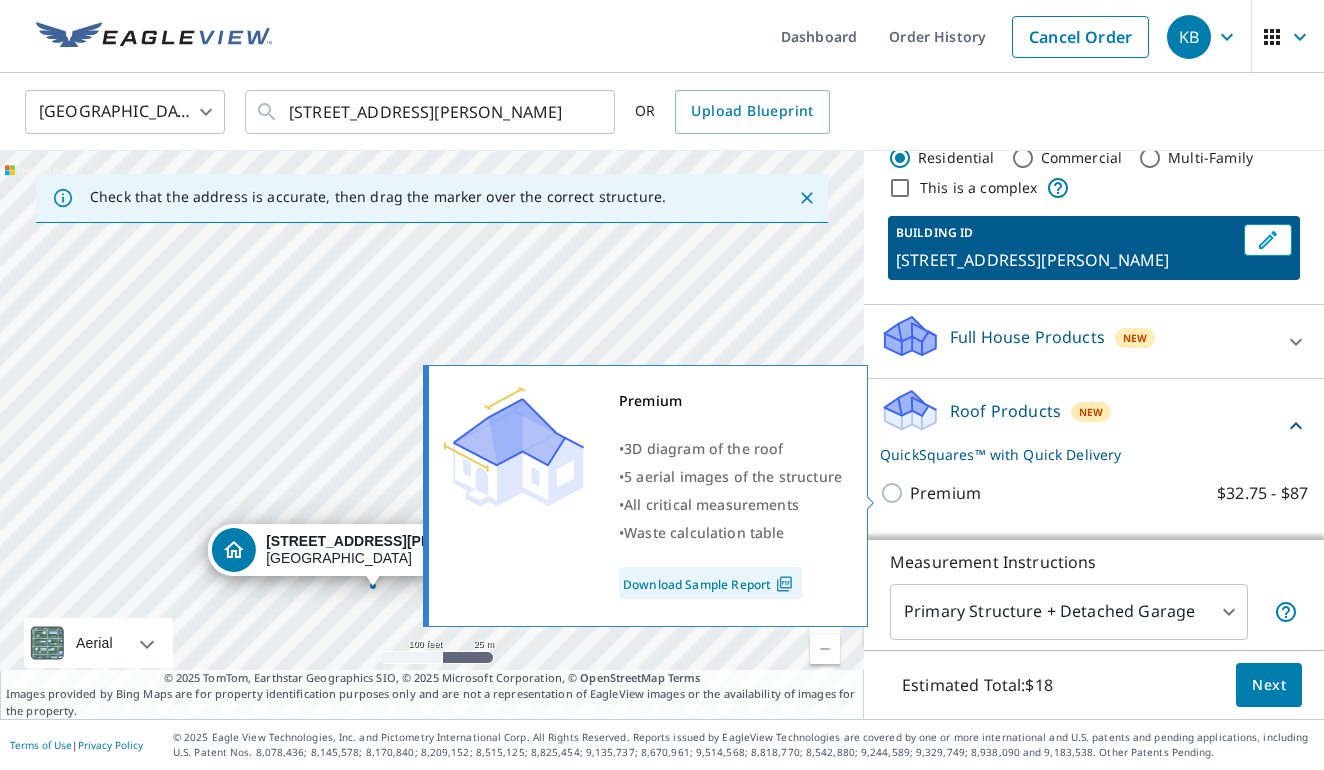 scroll, scrollTop: 49, scrollLeft: 0, axis: vertical 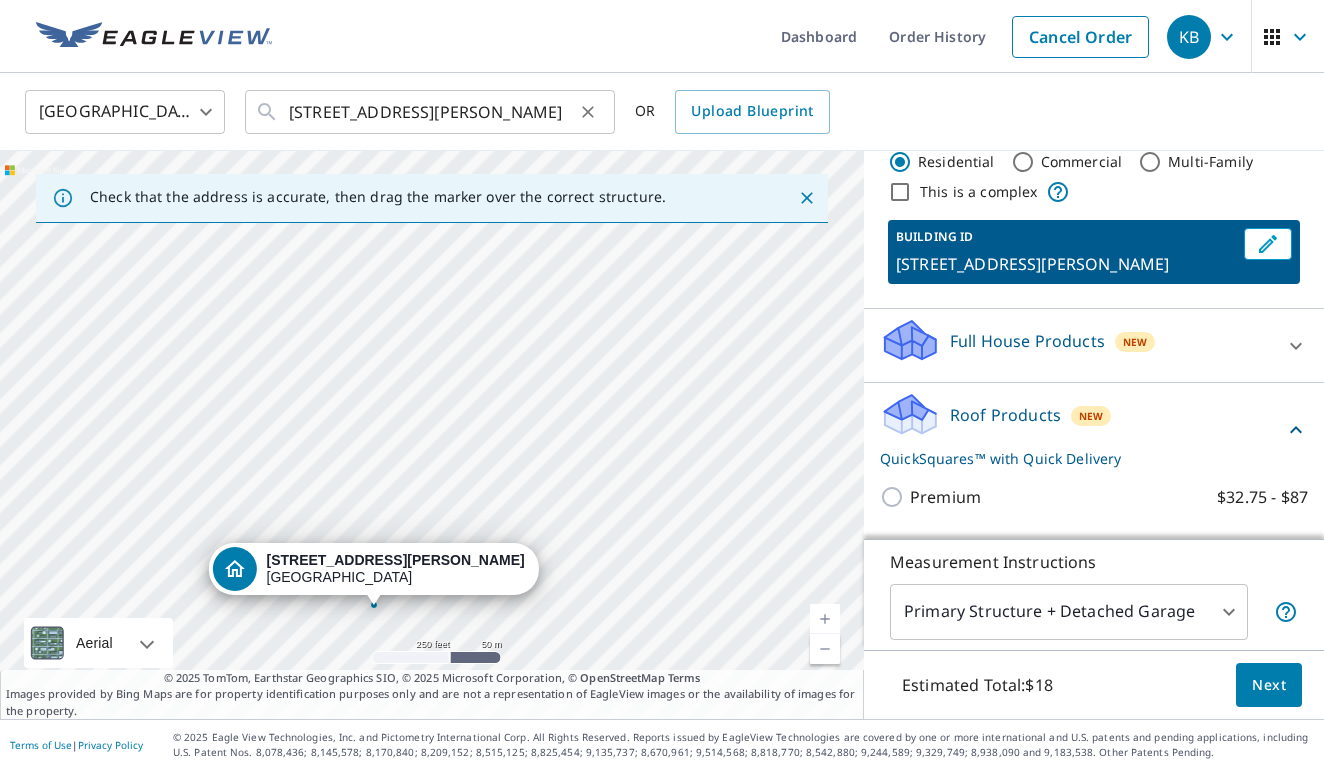 click 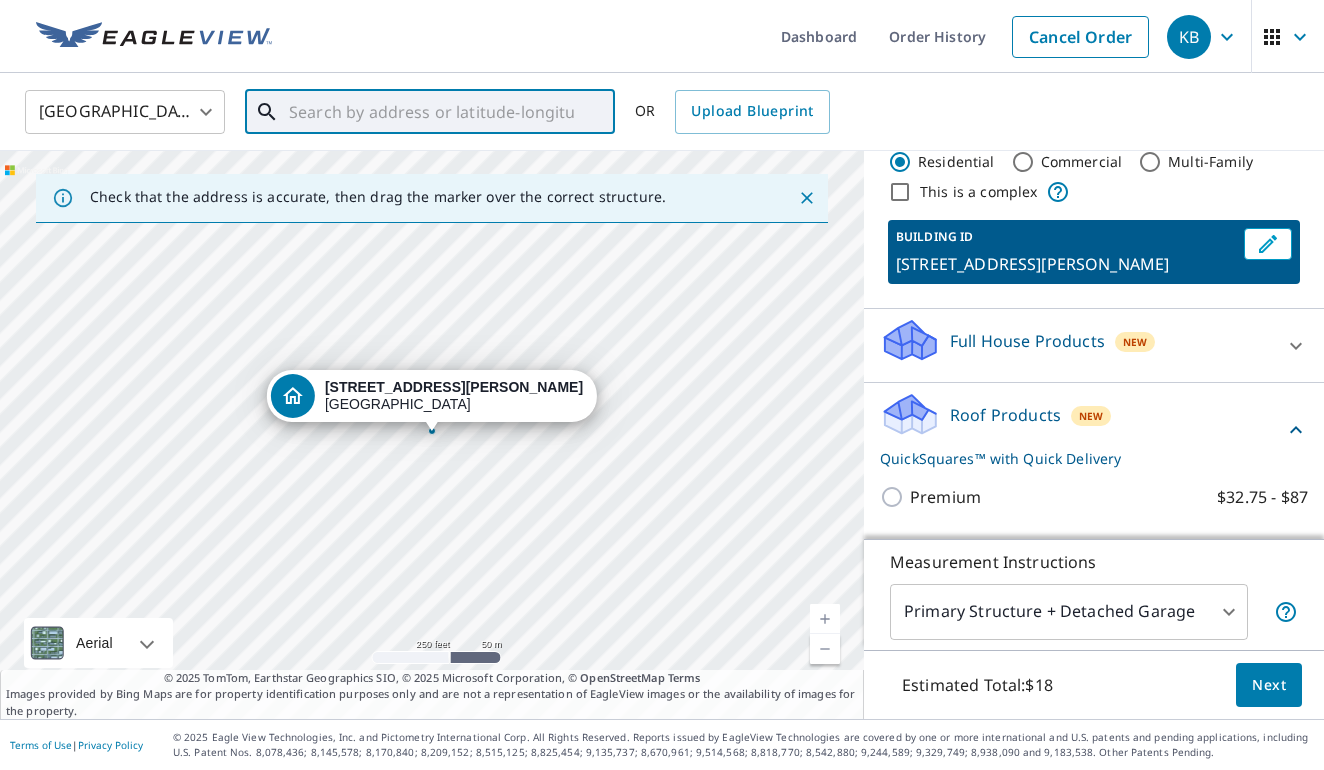 click at bounding box center (431, 112) 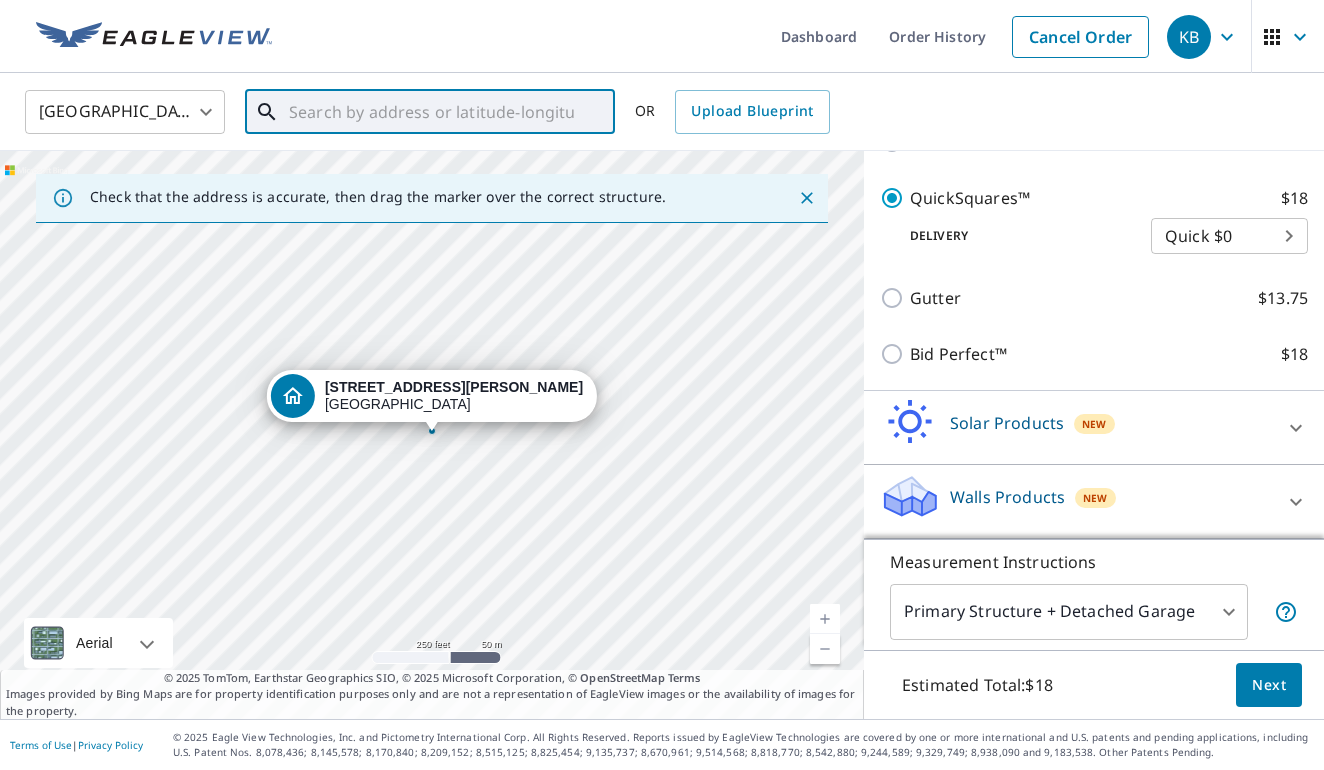 scroll, scrollTop: 404, scrollLeft: 0, axis: vertical 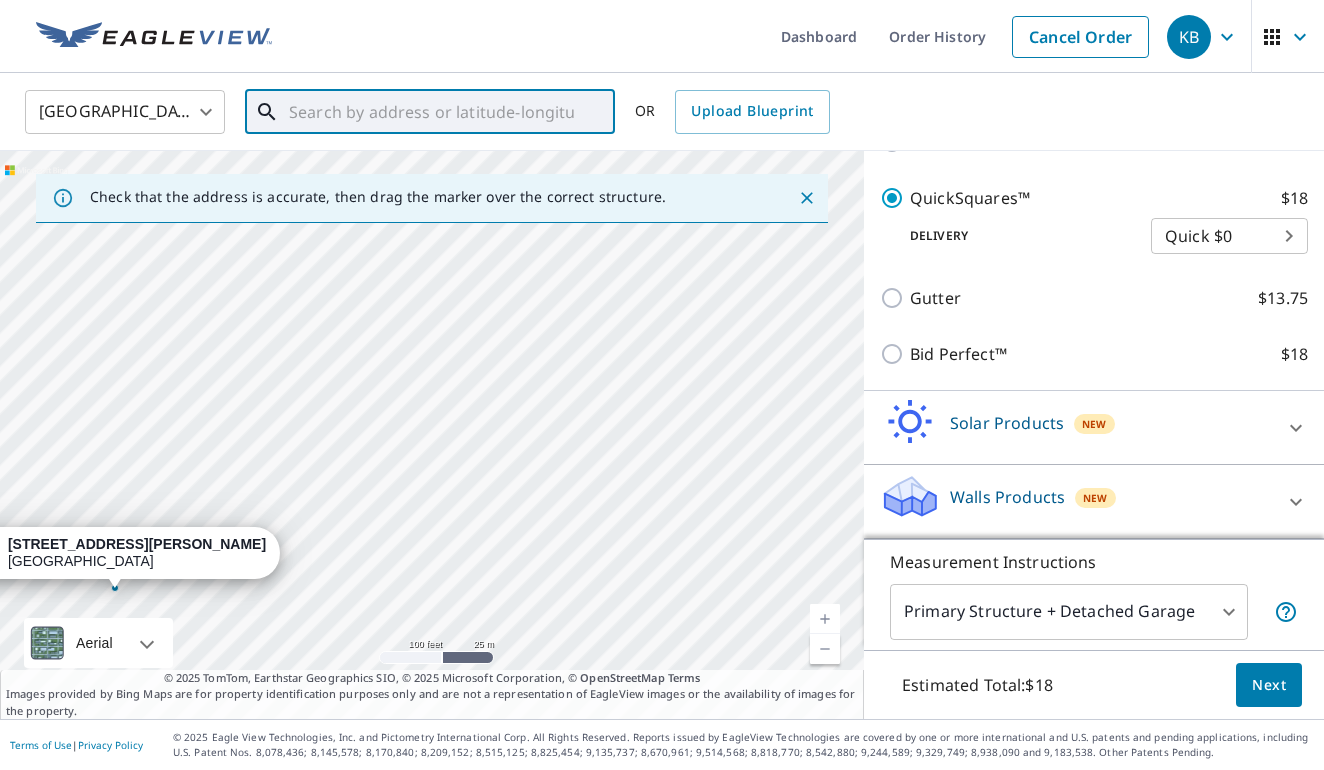 click at bounding box center [431, 112] 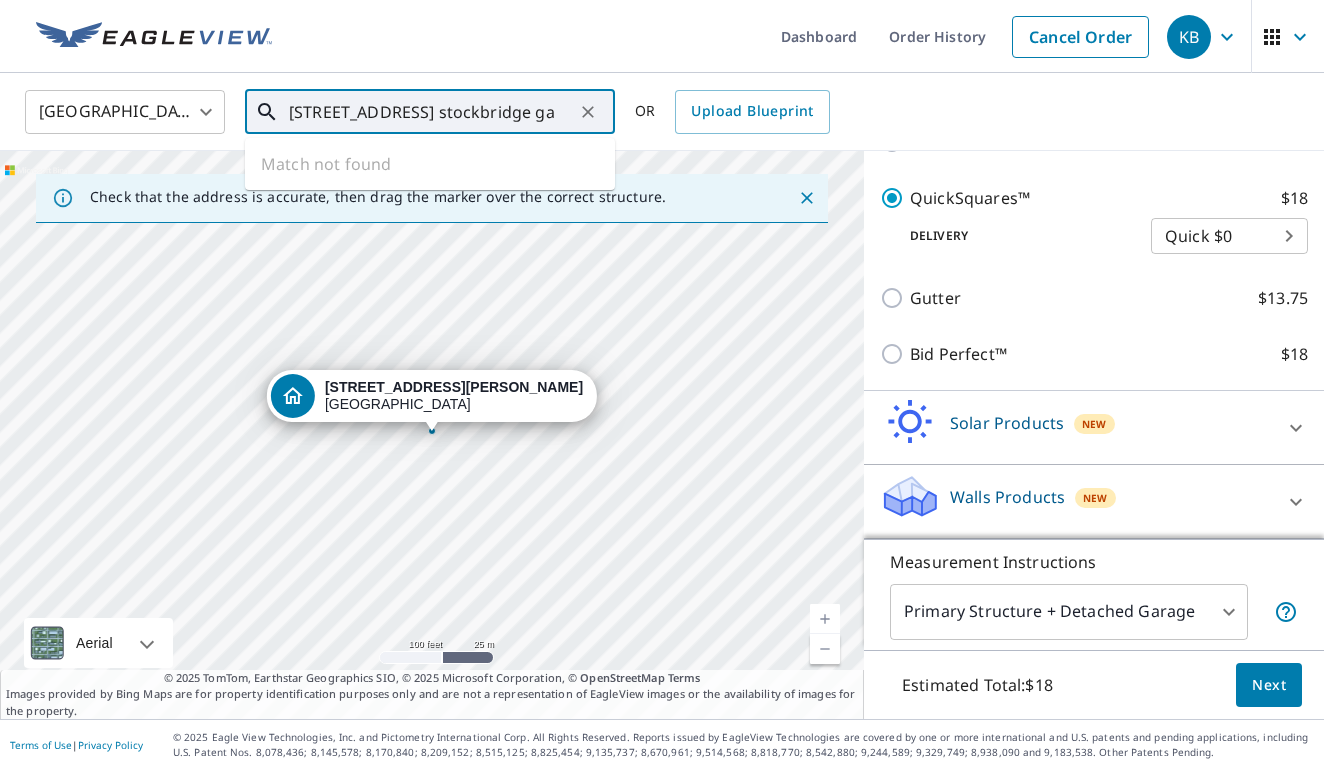 type on "155 leyland cyprus way stockbridge ga" 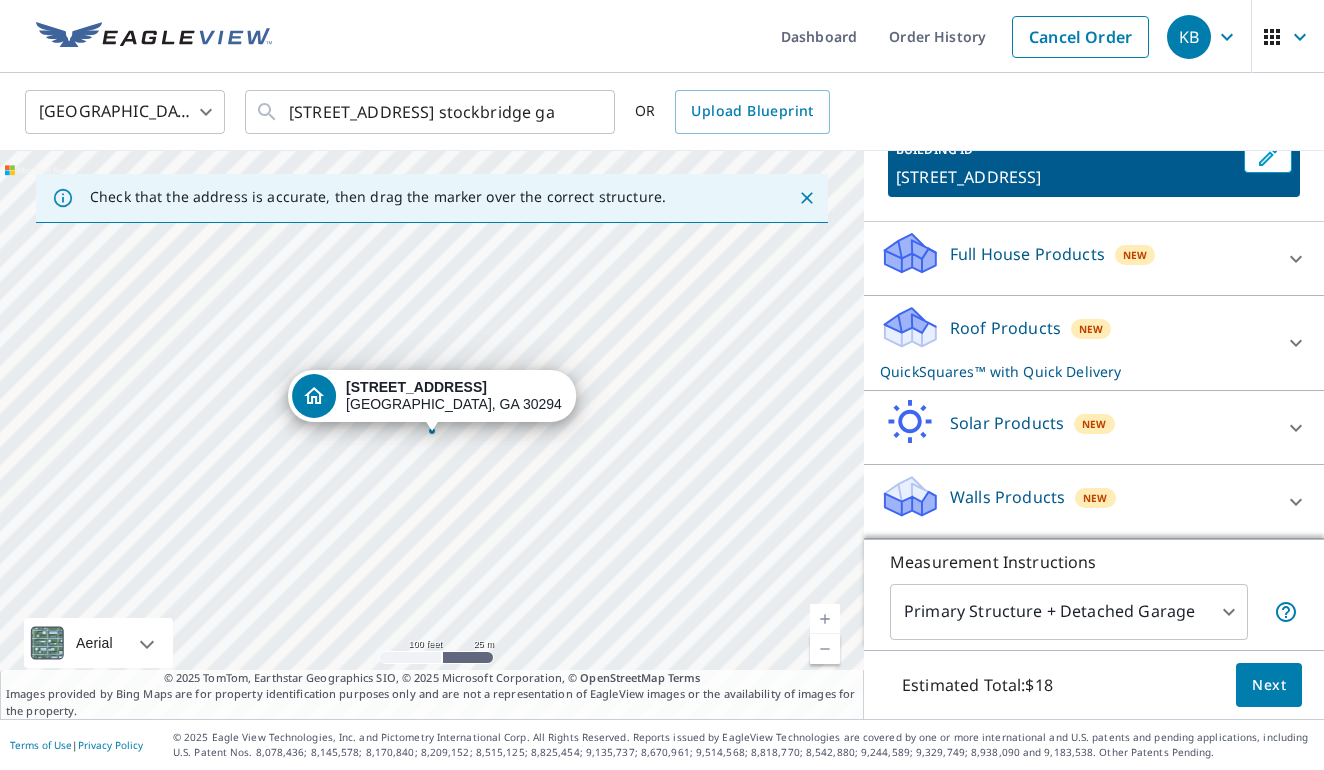 scroll, scrollTop: 160, scrollLeft: 0, axis: vertical 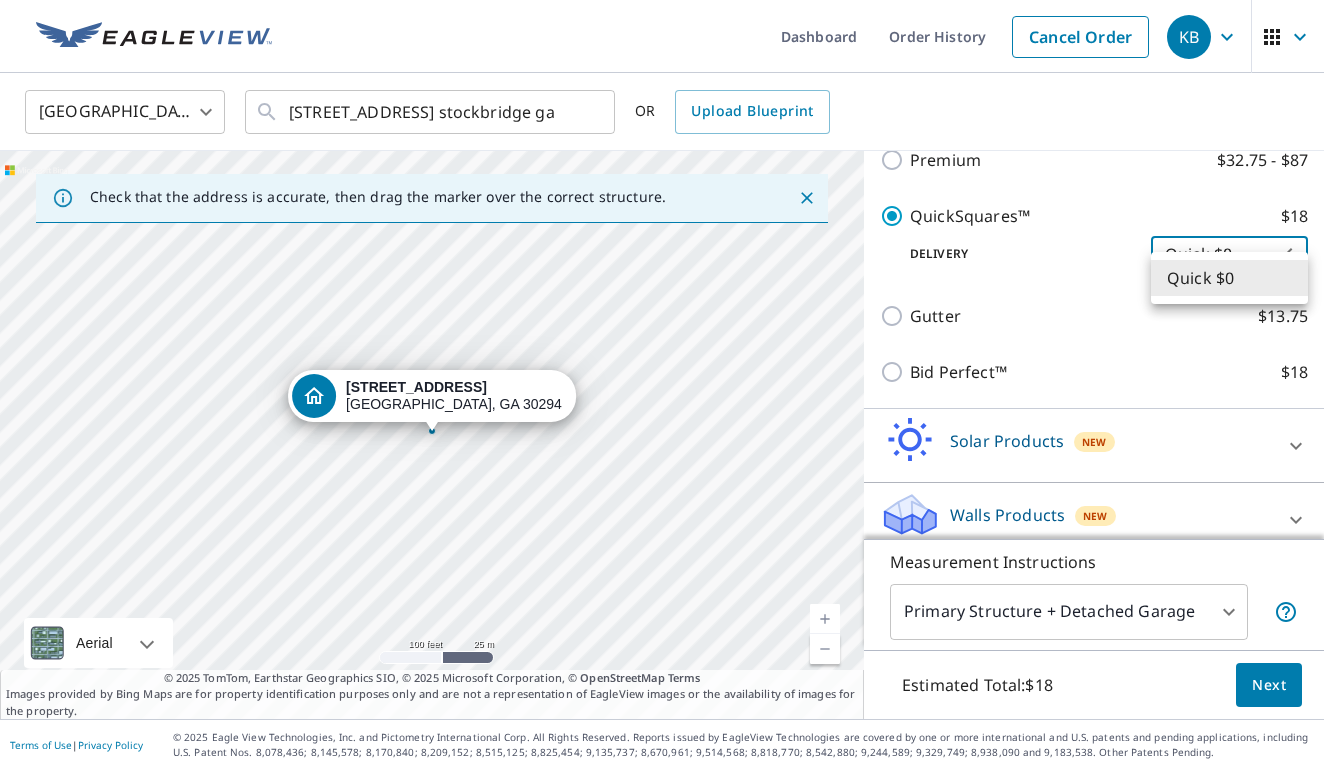 click on "KB KB
Dashboard Order History Cancel Order KB United States US ​ 155 leyland cyprus way stockbridge ga ​ OR Upload Blueprint Check that the address is accurate, then drag the marker over the correct structure. 155 Leyland Cypress Way Stockbridge, GA 30294 Aerial Road A standard road map Aerial A detailed look from above Labels Labels 100 feet 25 m © 2025 TomTom, © Vexcel Imaging, © 2025 Microsoft Corporation,  © OpenStreetMap Terms © 2025 TomTom, Earthstar Geographics SIO, © 2025 Microsoft Corporation, ©   OpenStreetMap   Terms Images provided by Bing Maps are for property identification purposes only and are not a representation of EagleView images or the availability of images for the property. PROPERTY TYPE Residential Commercial Multi-Family This is a complex BUILDING ID 155 Leyland Cypress Way, Stockbridge, GA, 30294 Full House Products New Full House™ $105 Roof Products New QuickSquares™ with Quick Delivery Premium $32.75 - $87 QuickSquares™ $18 Delivery Quick $0 45 ​ Gutter $18" at bounding box center (662, 385) 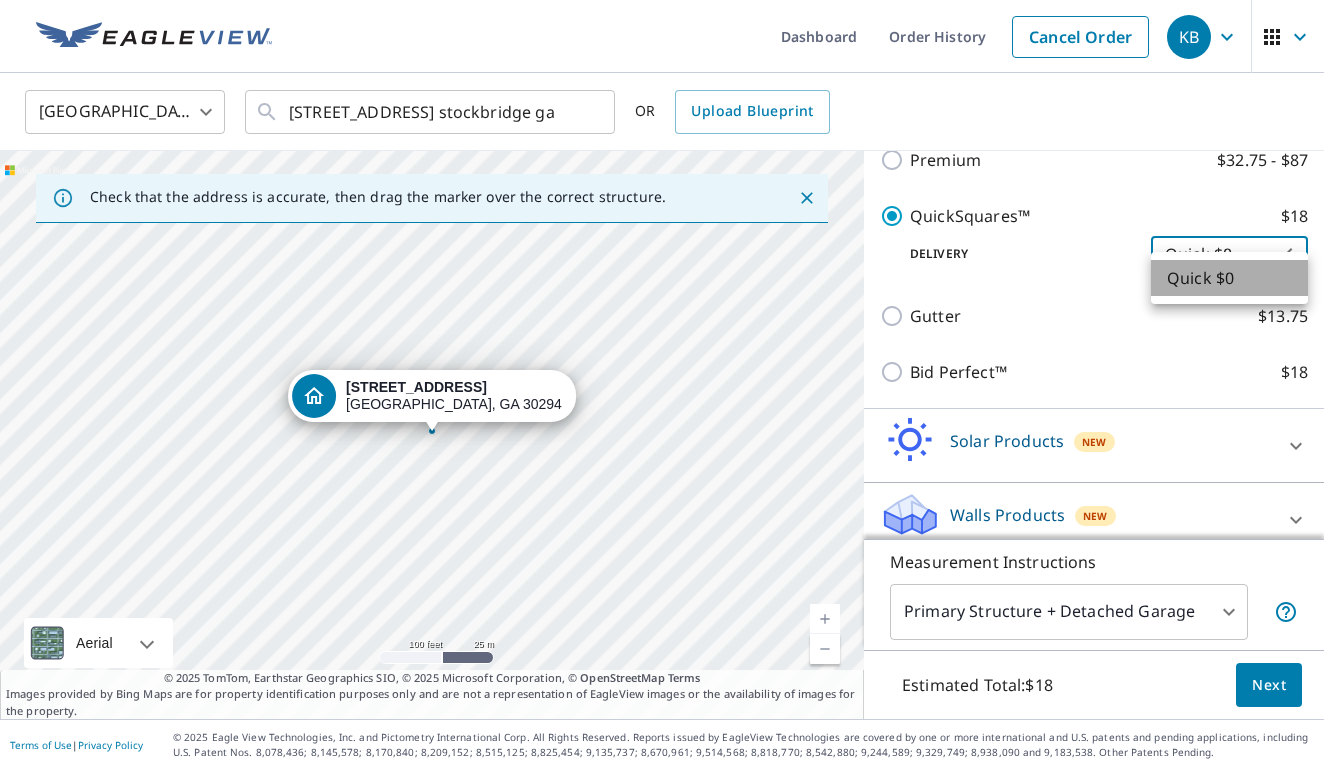 click on "Quick $0" at bounding box center (1229, 278) 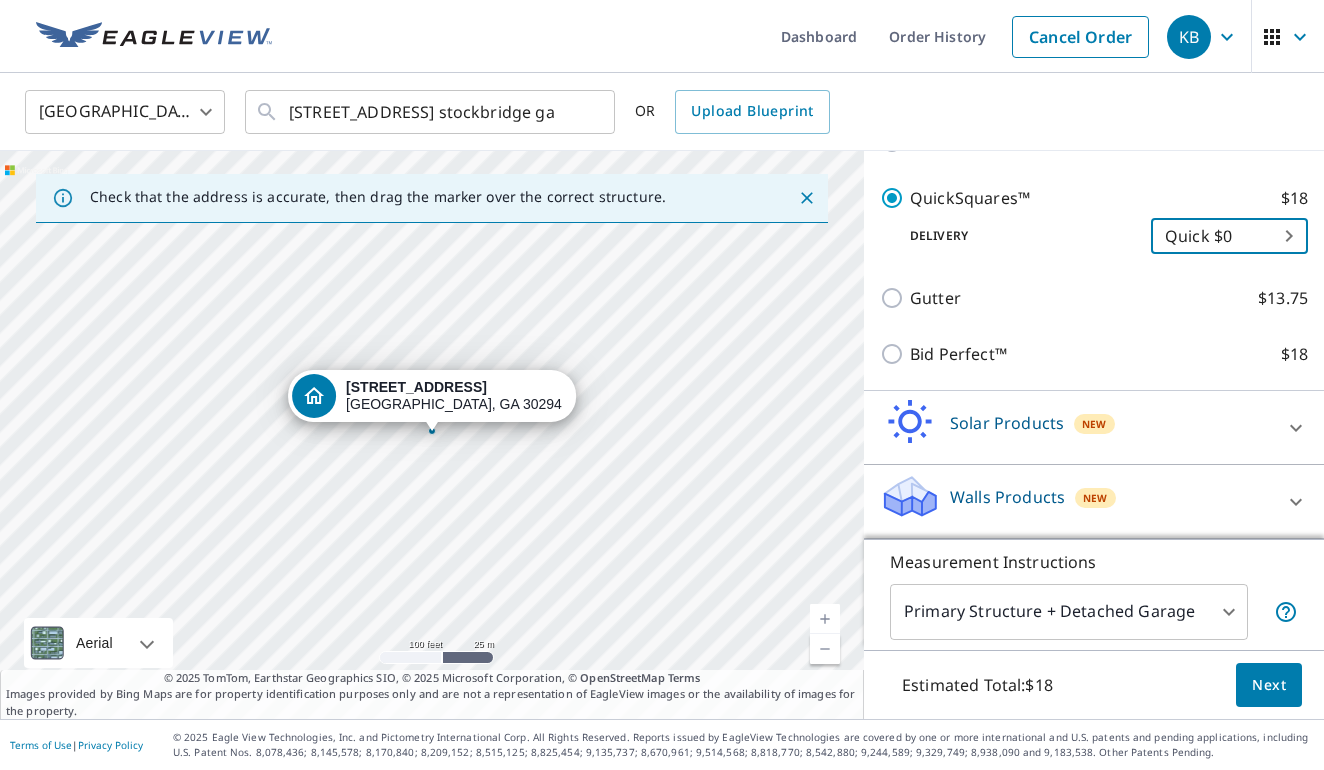 scroll, scrollTop: 428, scrollLeft: 0, axis: vertical 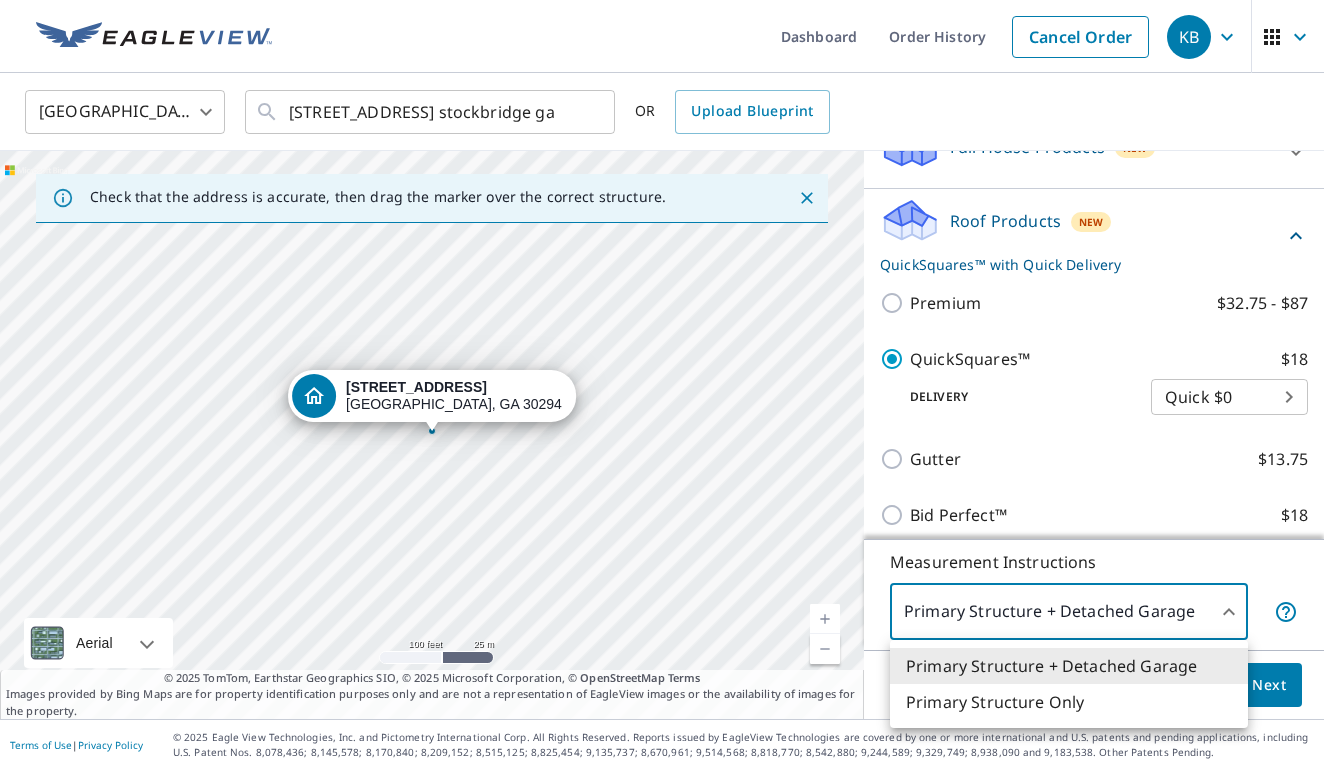 click on "KB KB
Dashboard Order History Cancel Order KB United States US ​ 155 leyland cyprus way stockbridge ga ​ OR Upload Blueprint Check that the address is accurate, then drag the marker over the correct structure. 155 Leyland Cypress Way Stockbridge, GA 30294 Aerial Road A standard road map Aerial A detailed look from above Labels Labels 100 feet 25 m © 2025 TomTom, © Vexcel Imaging, © 2025 Microsoft Corporation,  © OpenStreetMap Terms © 2025 TomTom, Earthstar Geographics SIO, © 2025 Microsoft Corporation, ©   OpenStreetMap   Terms Images provided by Bing Maps are for property identification purposes only and are not a representation of EagleView images or the availability of images for the property. PROPERTY TYPE Residential Commercial Multi-Family This is a complex BUILDING ID 155 Leyland Cypress Way, Stockbridge, GA, 30294 Full House Products New Full House™ $105 Roof Products New QuickSquares™ with Quick Delivery Premium $32.75 - $87 QuickSquares™ $18 Delivery Quick $0 45 ​ Gutter $18" at bounding box center [662, 385] 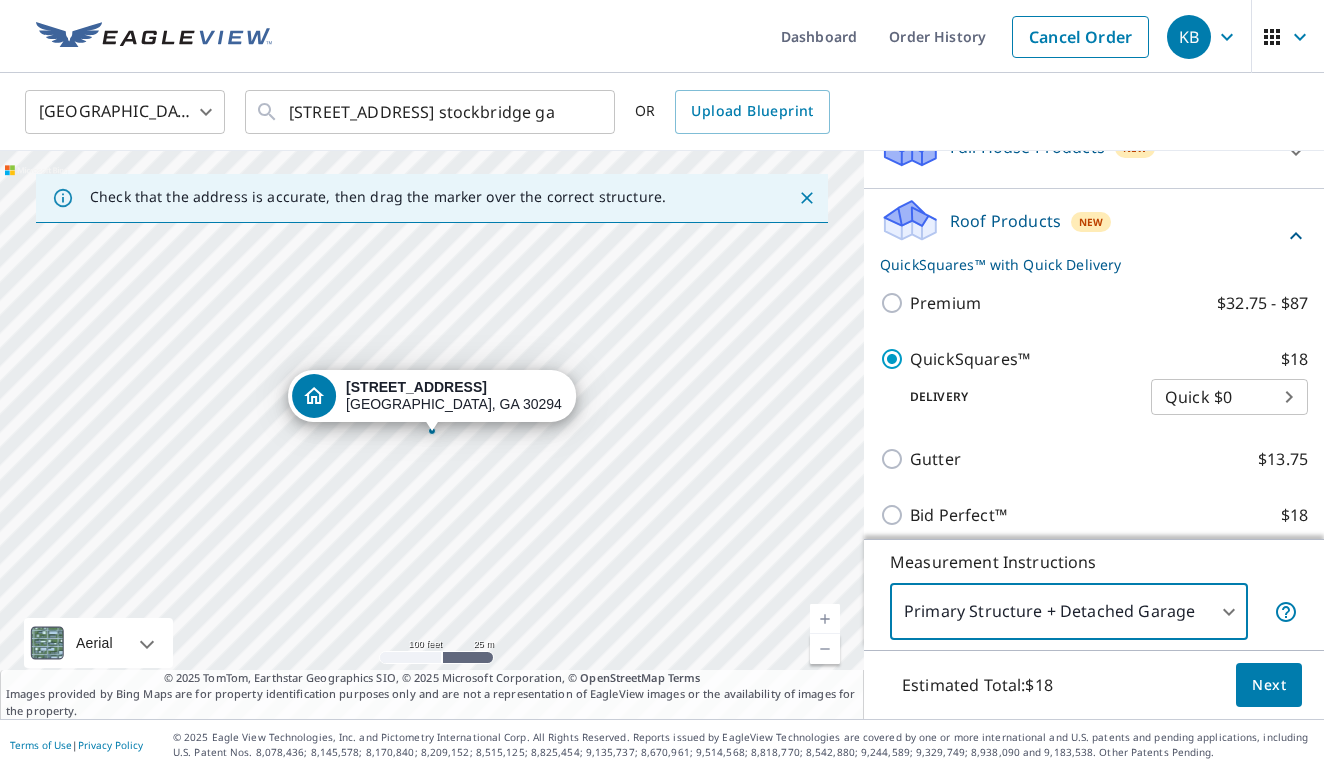 click on "KB KB
Dashboard Order History Cancel Order KB United States US ​ 155 leyland cyprus way stockbridge ga ​ OR Upload Blueprint Check that the address is accurate, then drag the marker over the correct structure. 155 Leyland Cypress Way Stockbridge, GA 30294 Aerial Road A standard road map Aerial A detailed look from above Labels Labels 100 feet 25 m © 2025 TomTom, © Vexcel Imaging, © 2025 Microsoft Corporation,  © OpenStreetMap Terms © 2025 TomTom, Earthstar Geographics SIO, © 2025 Microsoft Corporation, ©   OpenStreetMap   Terms Images provided by Bing Maps are for property identification purposes only and are not a representation of EagleView images or the availability of images for the property. PROPERTY TYPE Residential Commercial Multi-Family This is a complex BUILDING ID 155 Leyland Cypress Way, Stockbridge, GA, 30294 Full House Products New Full House™ $105 Roof Products New QuickSquares™ with Quick Delivery Premium $32.75 - $87 QuickSquares™ $18 Delivery Quick $0 45 ​ Gutter $18" at bounding box center [662, 385] 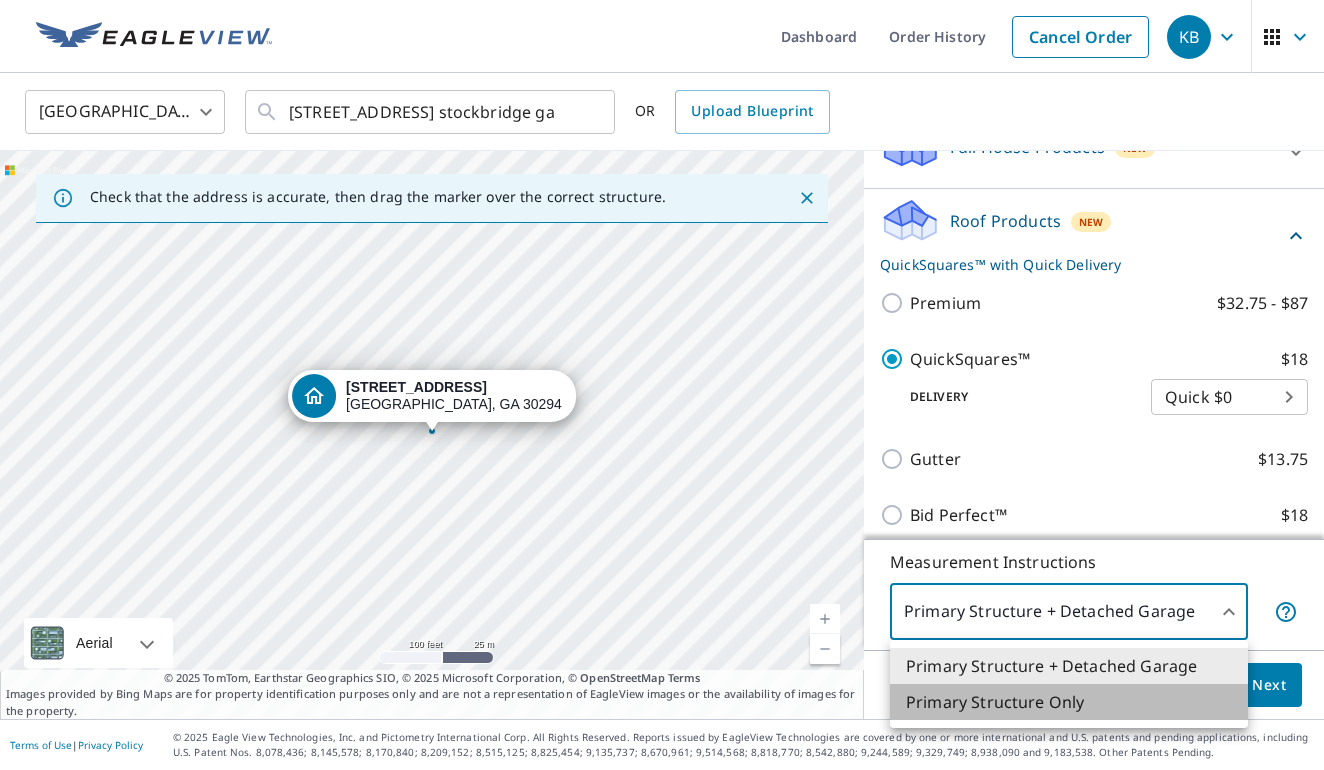 click on "Primary Structure Only" at bounding box center [1069, 702] 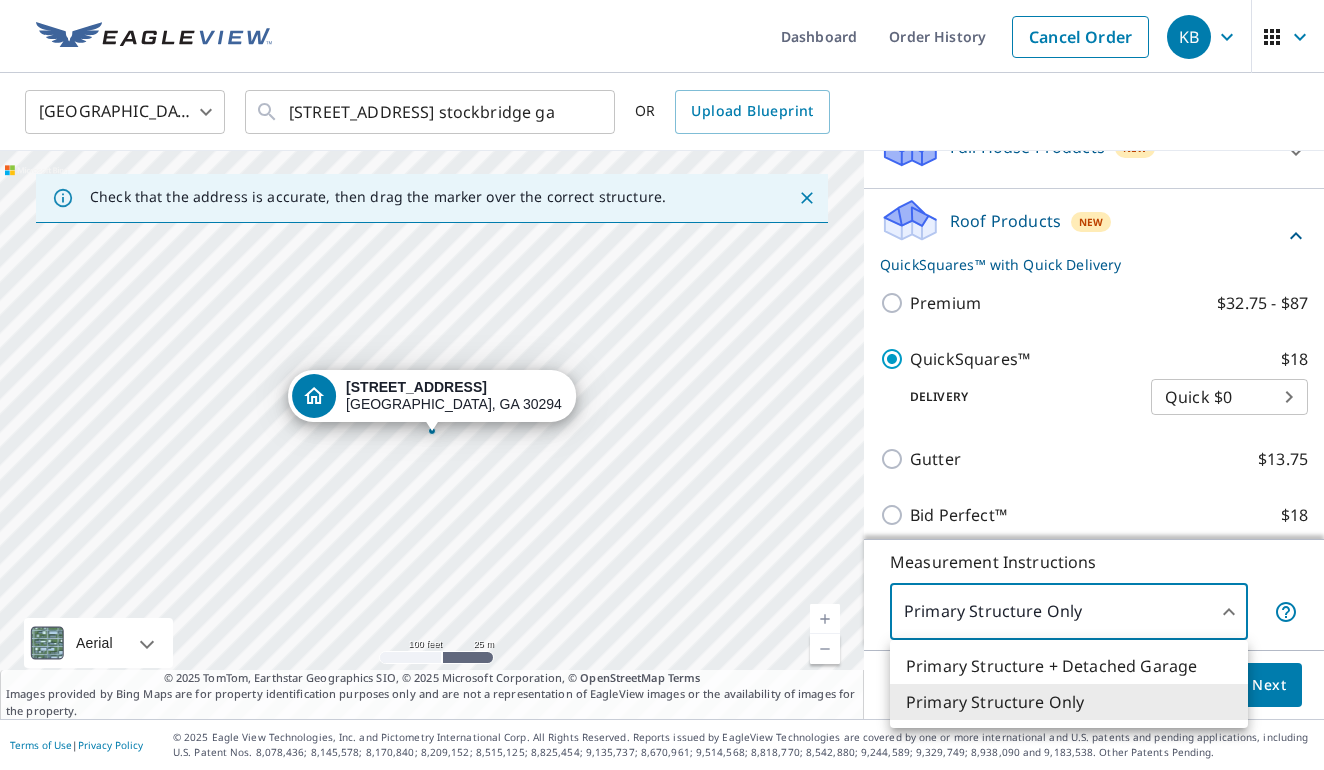click on "KB KB
Dashboard Order History Cancel Order KB United States US ​ 155 leyland cyprus way stockbridge ga ​ OR Upload Blueprint Check that the address is accurate, then drag the marker over the correct structure. 155 Leyland Cypress Way Stockbridge, GA 30294 Aerial Road A standard road map Aerial A detailed look from above Labels Labels 100 feet 25 m © 2025 TomTom, © Vexcel Imaging, © 2025 Microsoft Corporation,  © OpenStreetMap Terms © 2025 TomTom, Earthstar Geographics SIO, © 2025 Microsoft Corporation, ©   OpenStreetMap   Terms Images provided by Bing Maps are for property identification purposes only and are not a representation of EagleView images or the availability of images for the property. PROPERTY TYPE Residential Commercial Multi-Family This is a complex BUILDING ID 155 Leyland Cypress Way, Stockbridge, GA, 30294 Full House Products New Full House™ $105 Roof Products New QuickSquares™ with Quick Delivery Premium $32.75 - $87 QuickSquares™ $18 Delivery Quick $0 45 ​ Gutter $18" at bounding box center [662, 385] 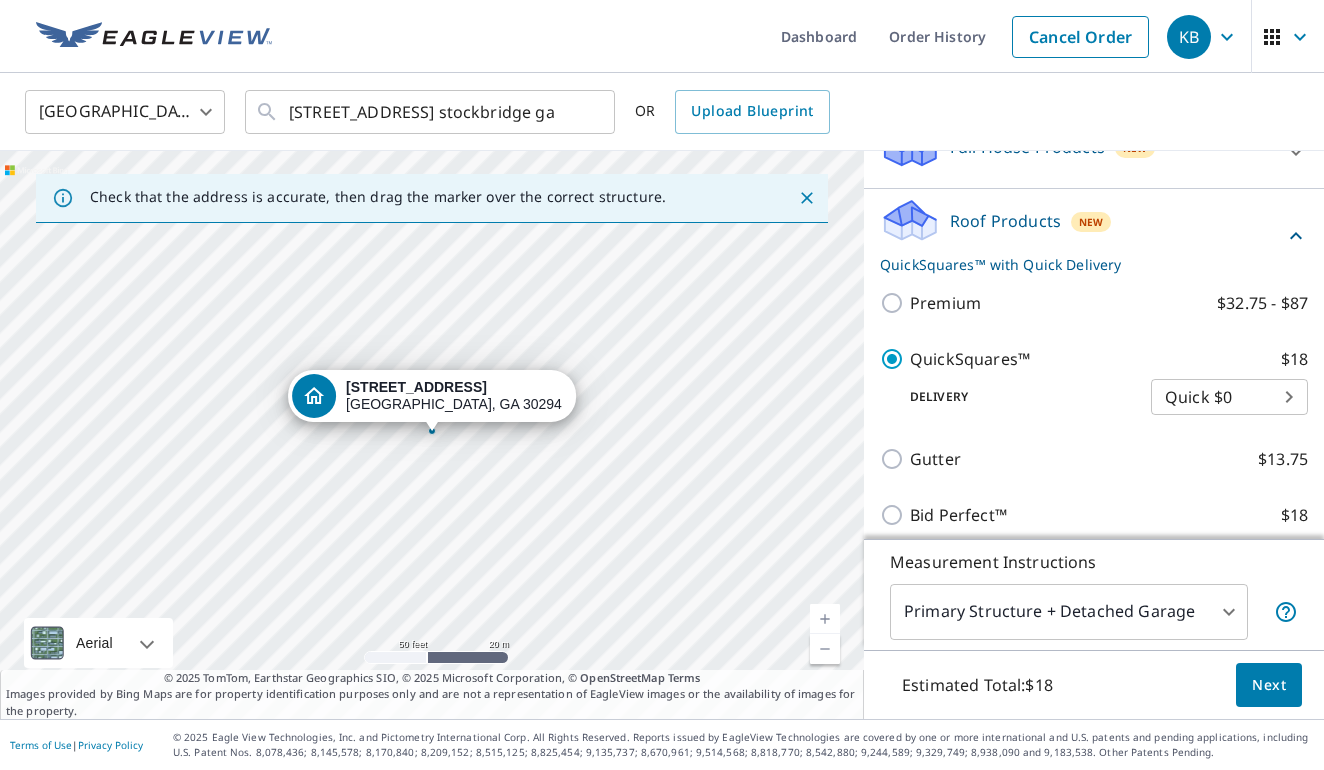 click on "[STREET_ADDRESS]" at bounding box center (432, 435) 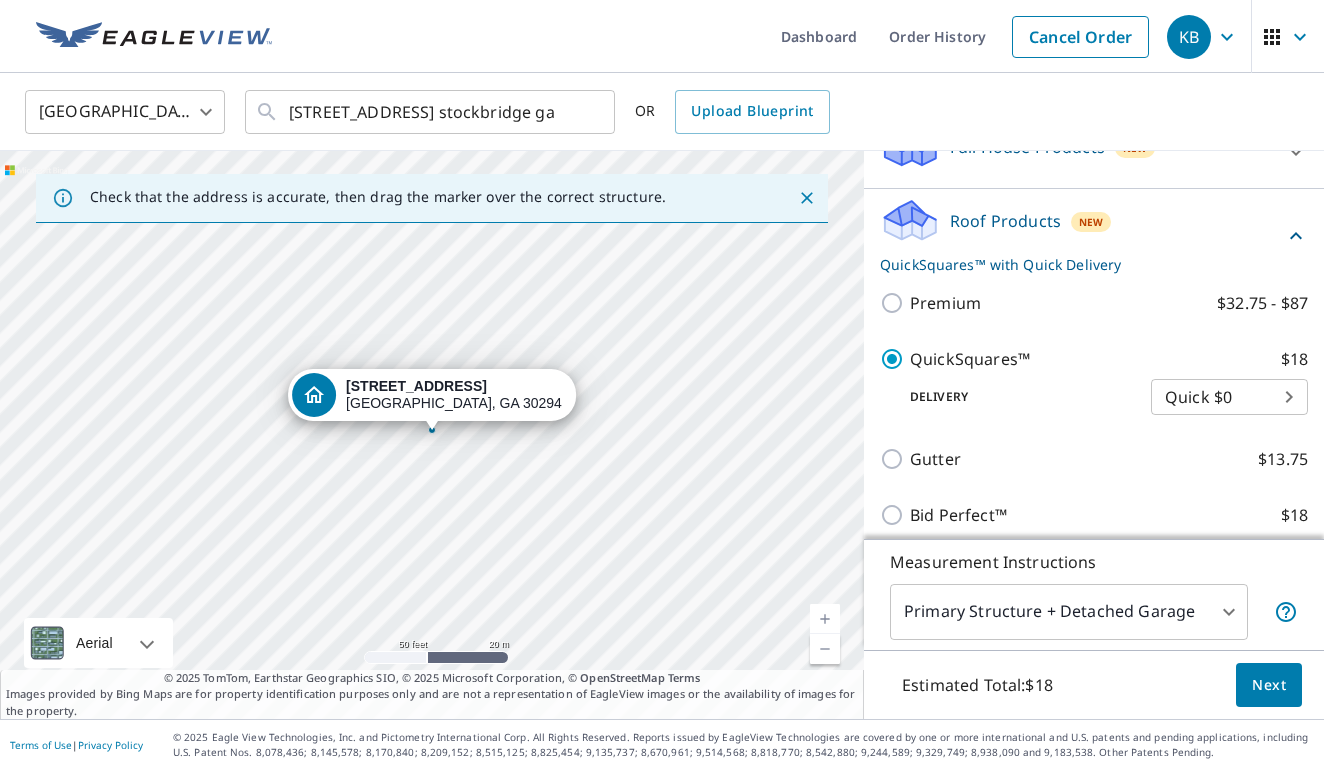 click on "[STREET_ADDRESS]" at bounding box center [432, 435] 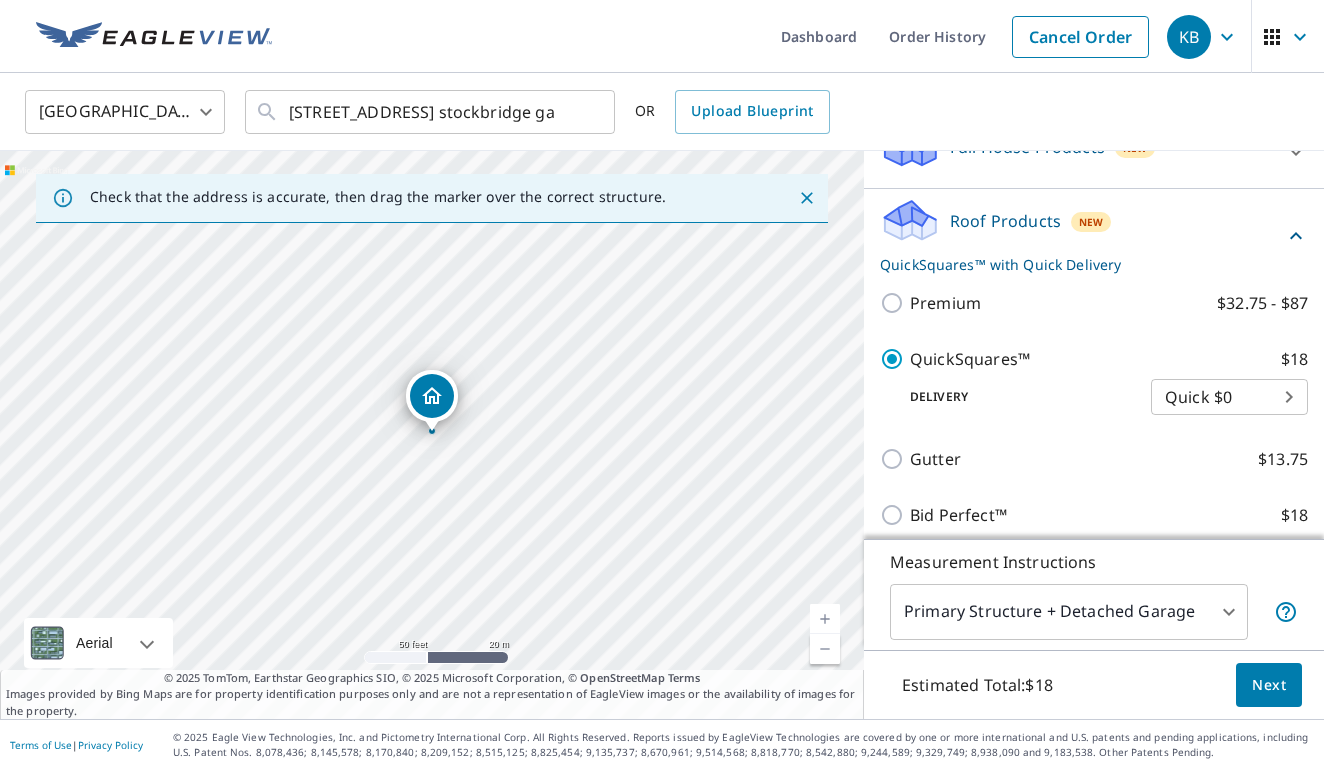 click on "KB KB
Dashboard Order History Cancel Order KB United States US ​ 155 leyland cyprus way stockbridge ga ​ OR Upload Blueprint Check that the address is accurate, then drag the marker over the correct structure. 155 Leyland Cypress Way Ellenwood, GA 30294 Aerial Road A standard road map Aerial A detailed look from above Labels Labels 50 feet 20 m © 2025 TomTom, © Vexcel Imaging, © 2025 Microsoft Corporation,  © OpenStreetMap Terms © 2025 TomTom, Earthstar Geographics SIO, © 2025 Microsoft Corporation, ©   OpenStreetMap   Terms Images provided by Bing Maps are for property identification purposes only and are not a representation of EagleView images or the availability of images for the property. PROPERTY TYPE Residential Commercial Multi-Family This is a complex BUILDING ID 155 Leyland Cypress Way, Ellenwood, GA, 30294 Full House Products New Full House™ $105 Roof Products New QuickSquares™ with Quick Delivery Premium $32.75 - $87 QuickSquares™ $18 Delivery Quick $0 45 ​ Gutter $13.75 1" at bounding box center (662, 385) 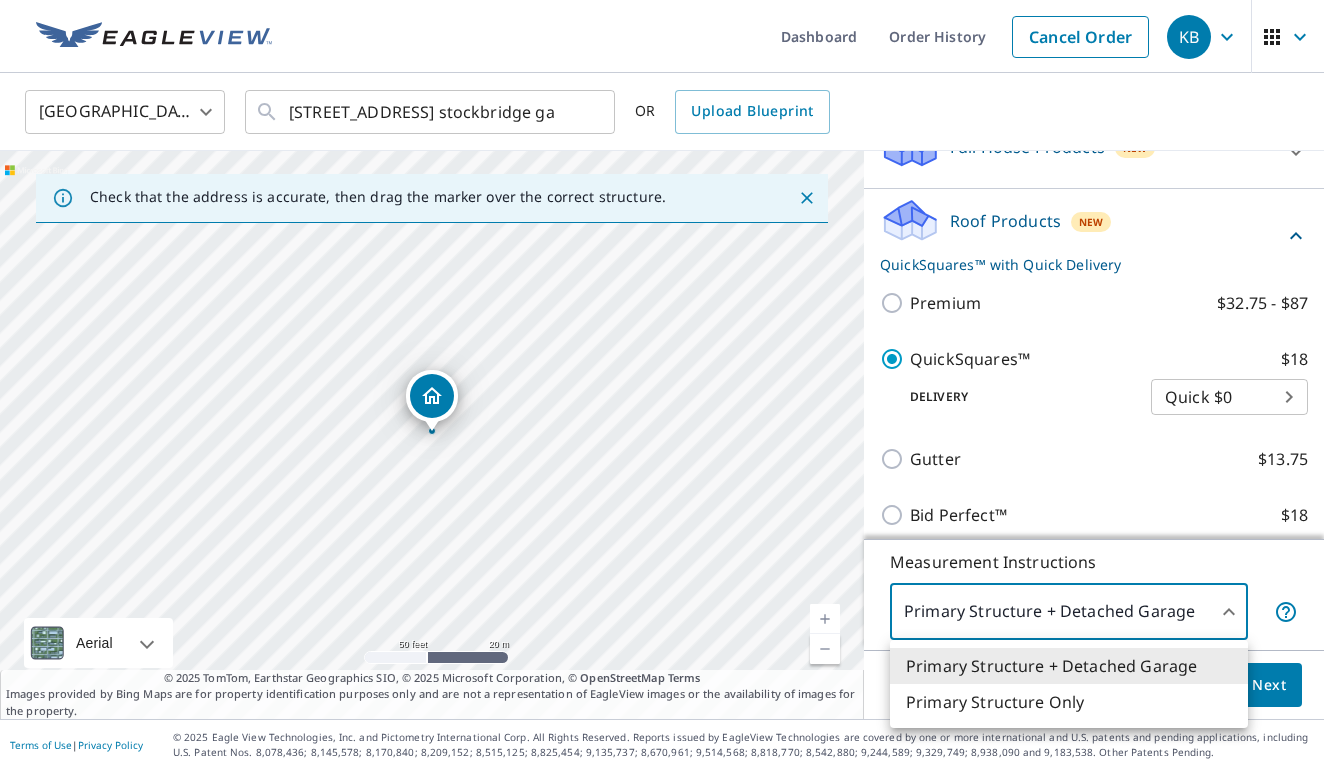 click on "Primary Structure Only" at bounding box center [1069, 702] 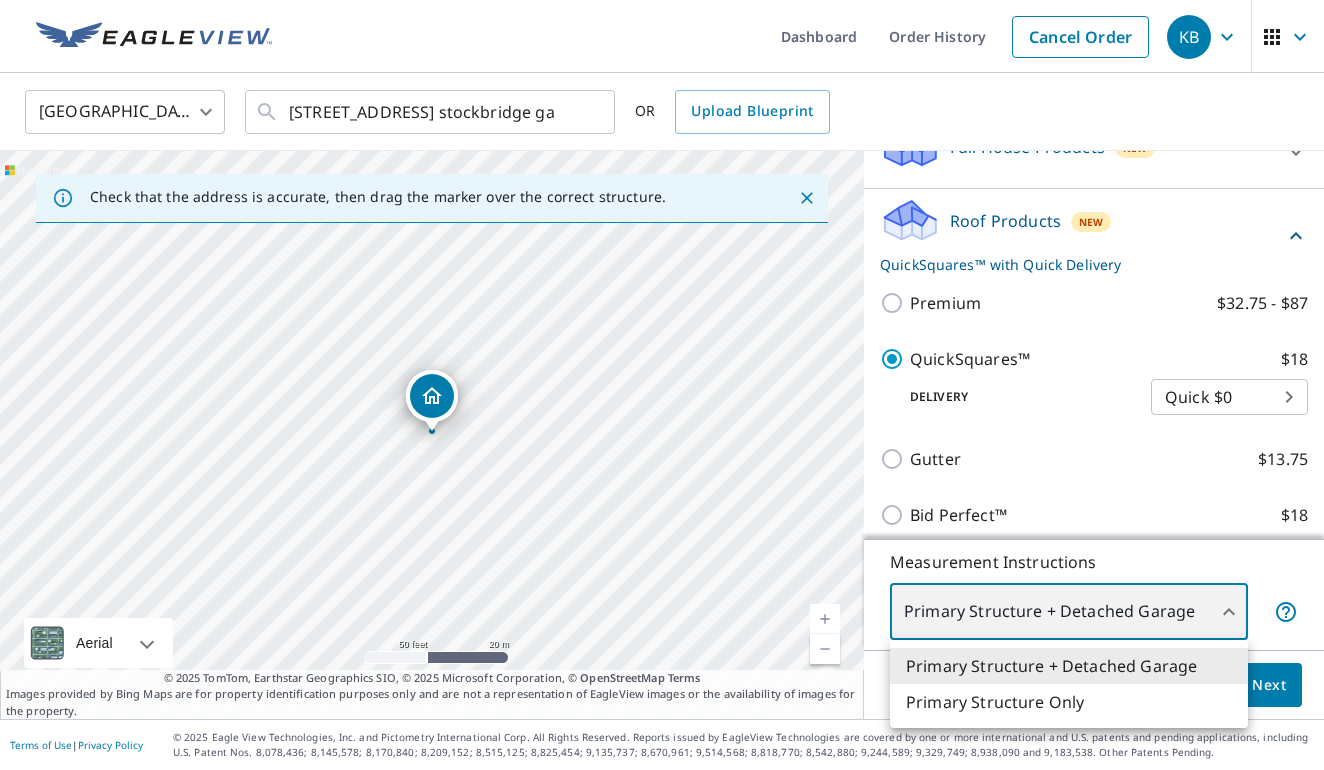 type on "2" 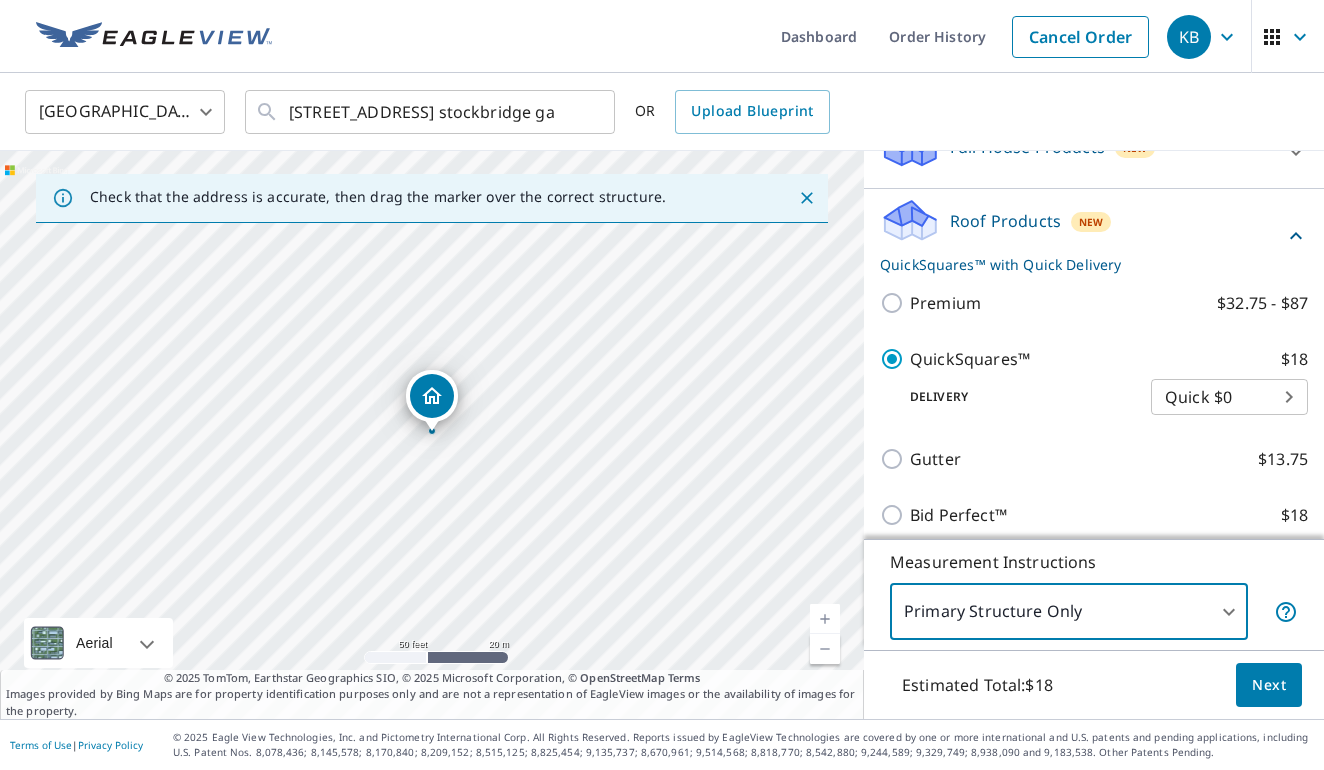 click 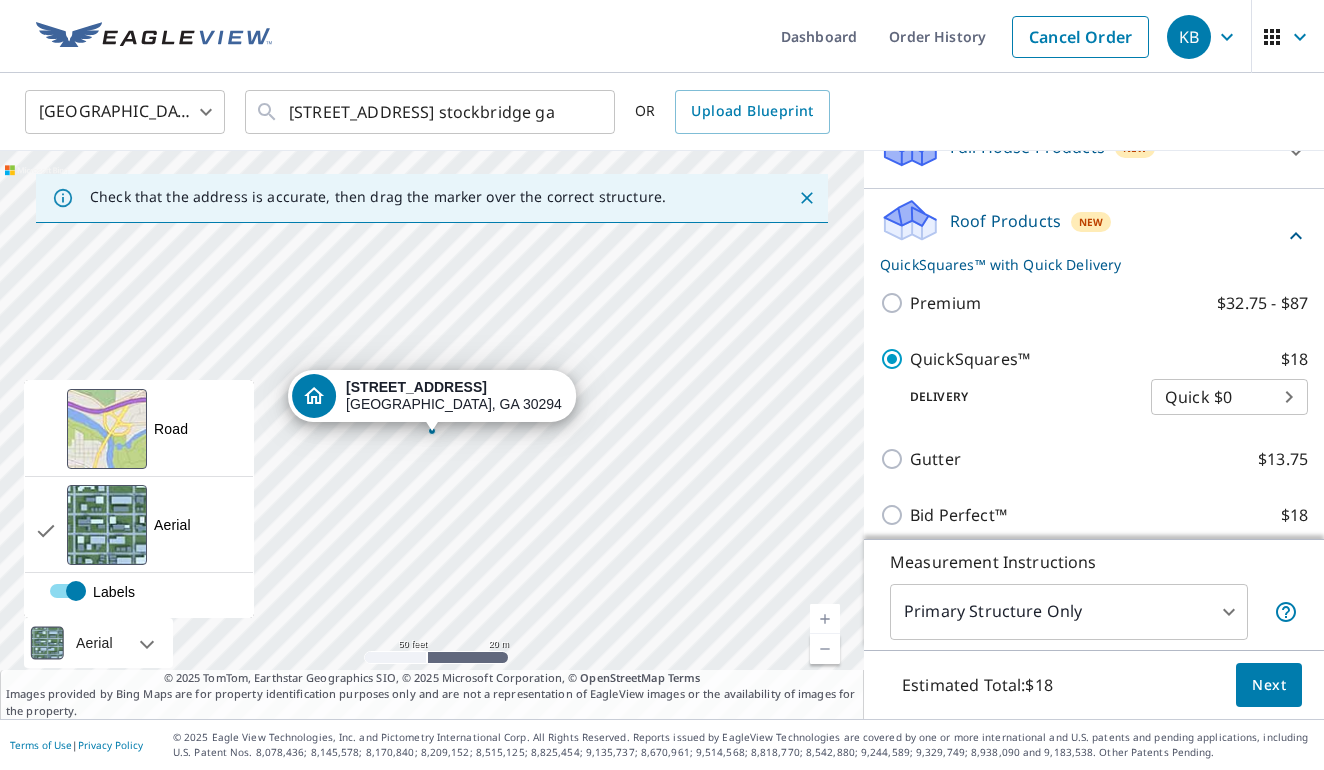 click on "Aerial" at bounding box center [98, 643] 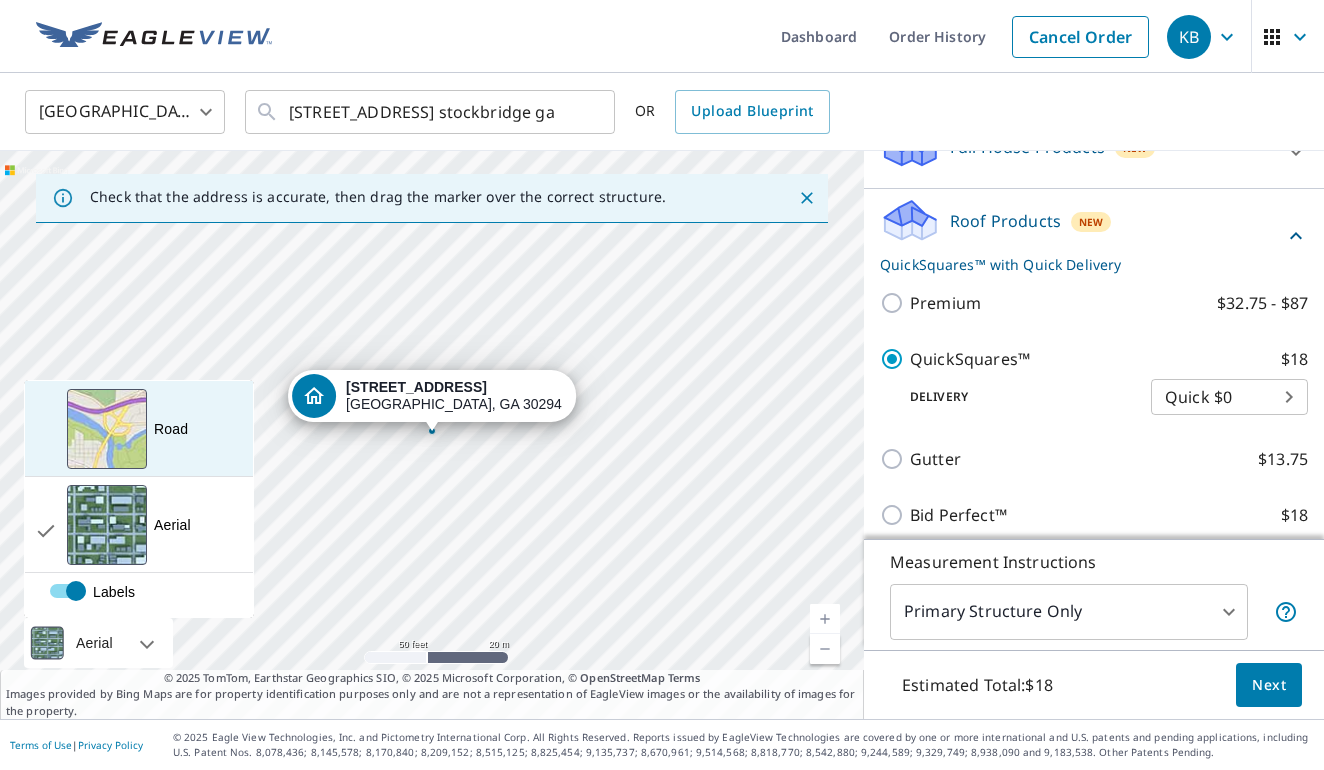 click on "Road A standard road map" at bounding box center (139, 429) 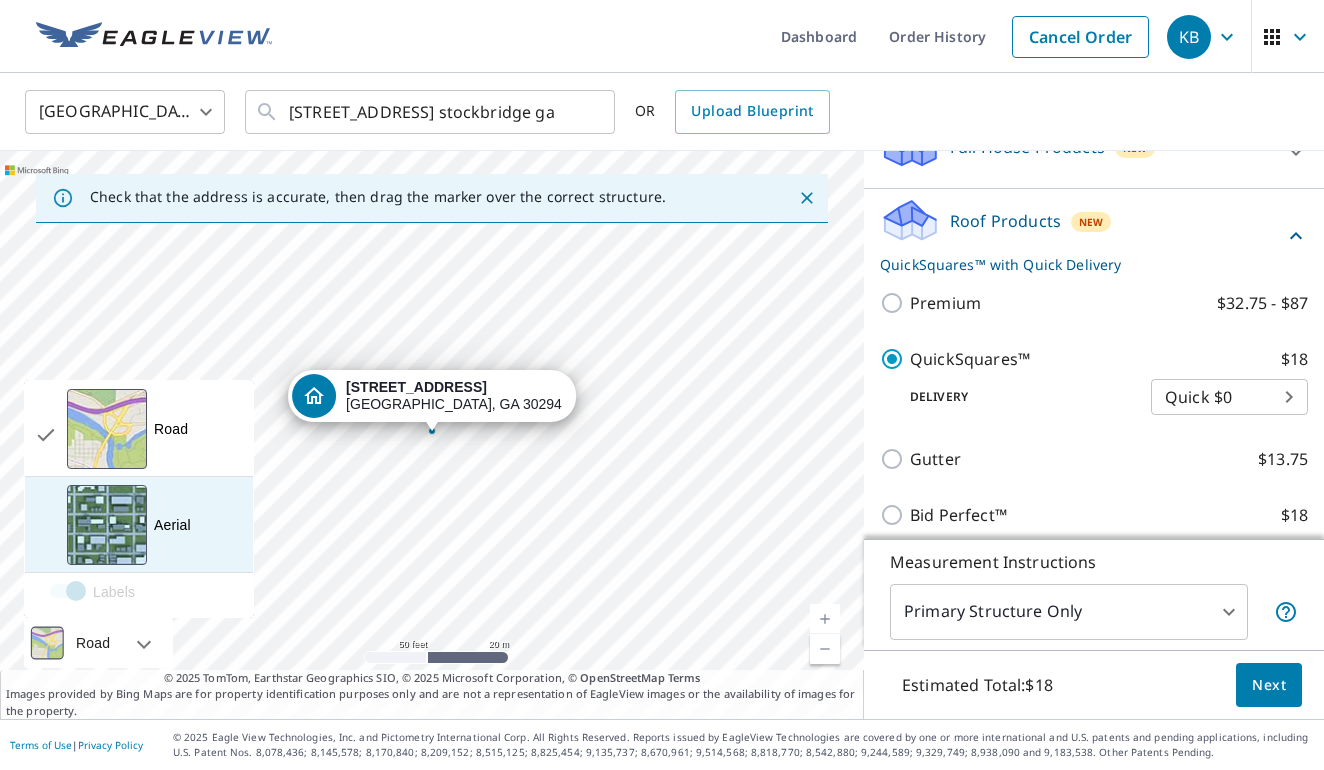 click on "Aerial A detailed look from above" at bounding box center [139, 525] 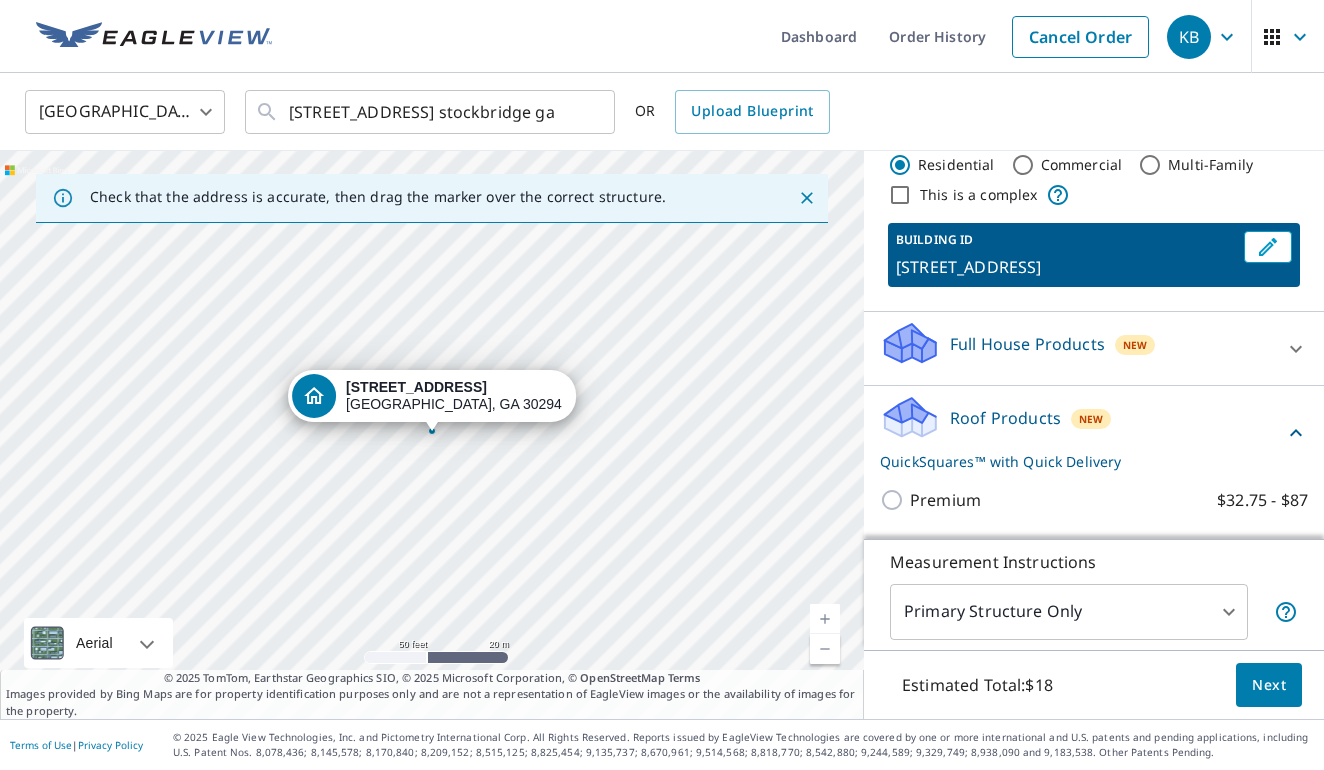 scroll, scrollTop: 48, scrollLeft: 0, axis: vertical 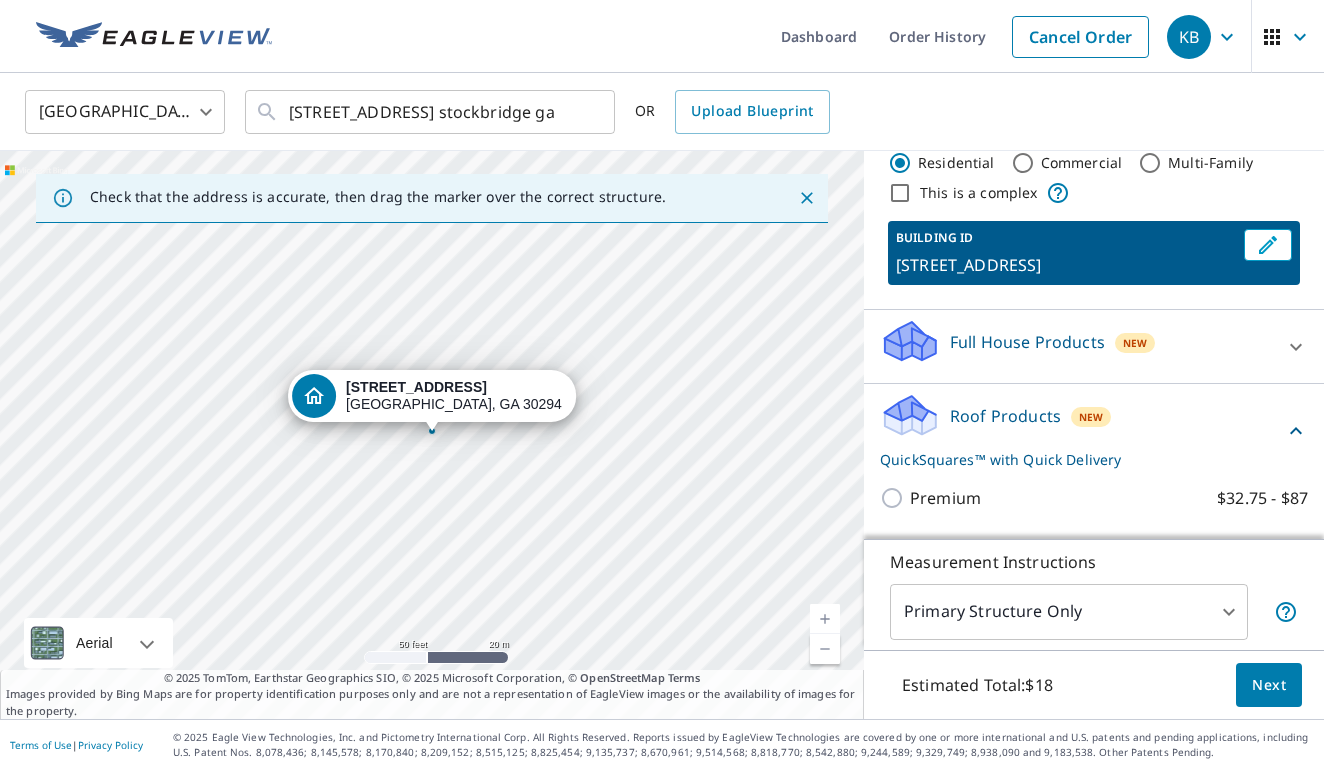 click 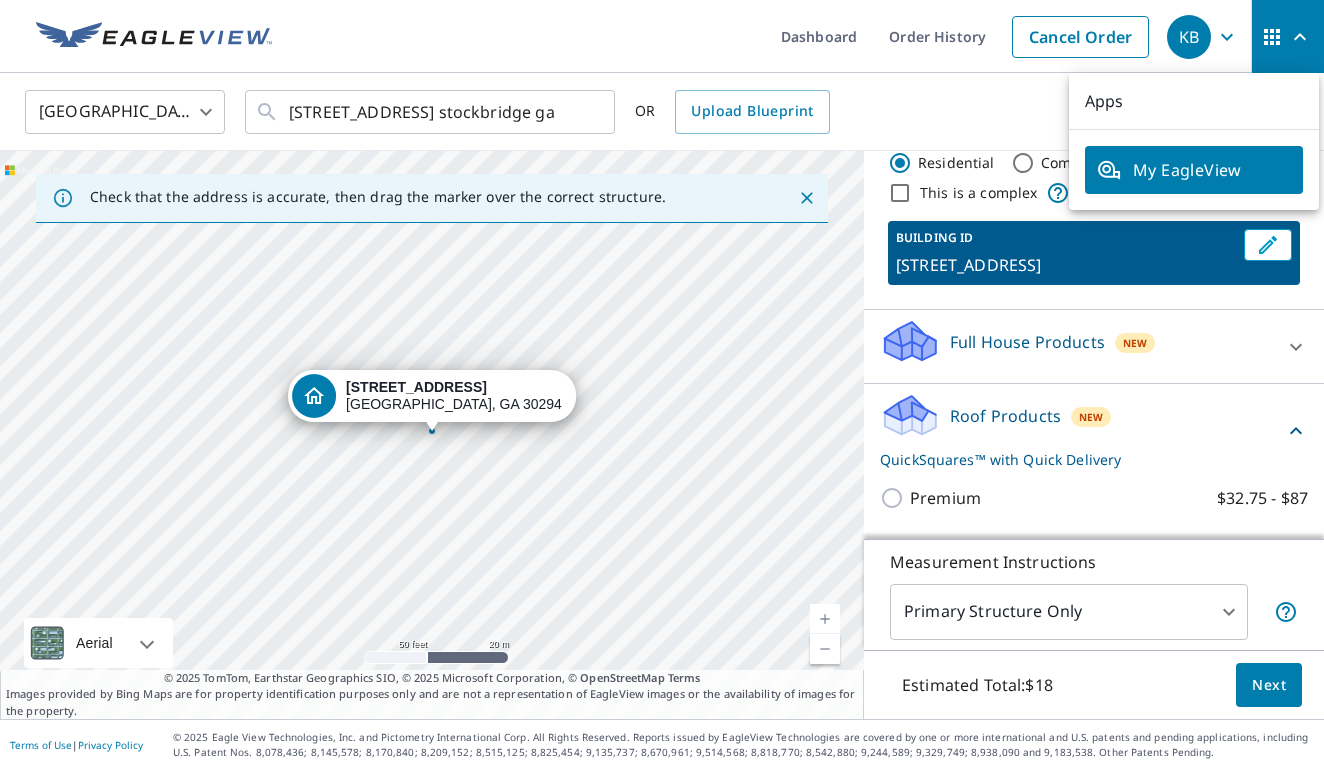 click 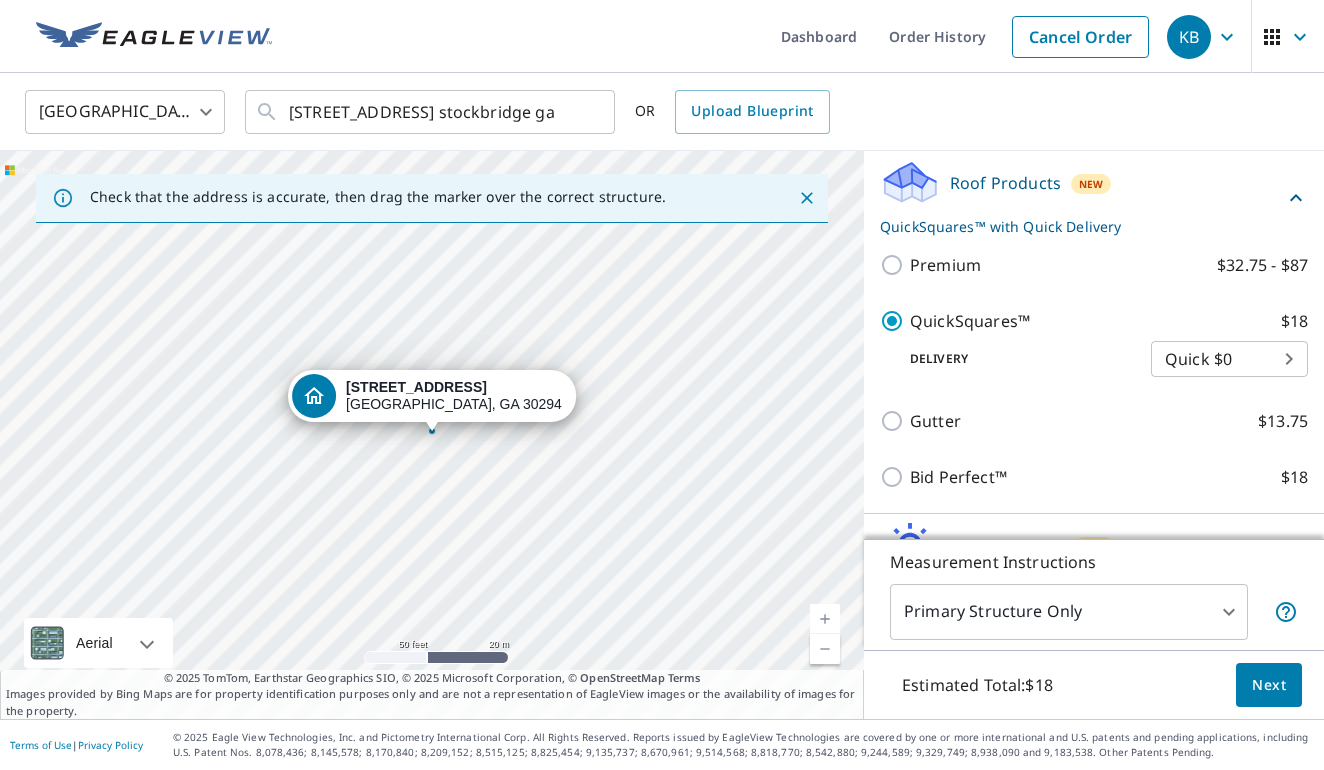 scroll, scrollTop: 304, scrollLeft: 0, axis: vertical 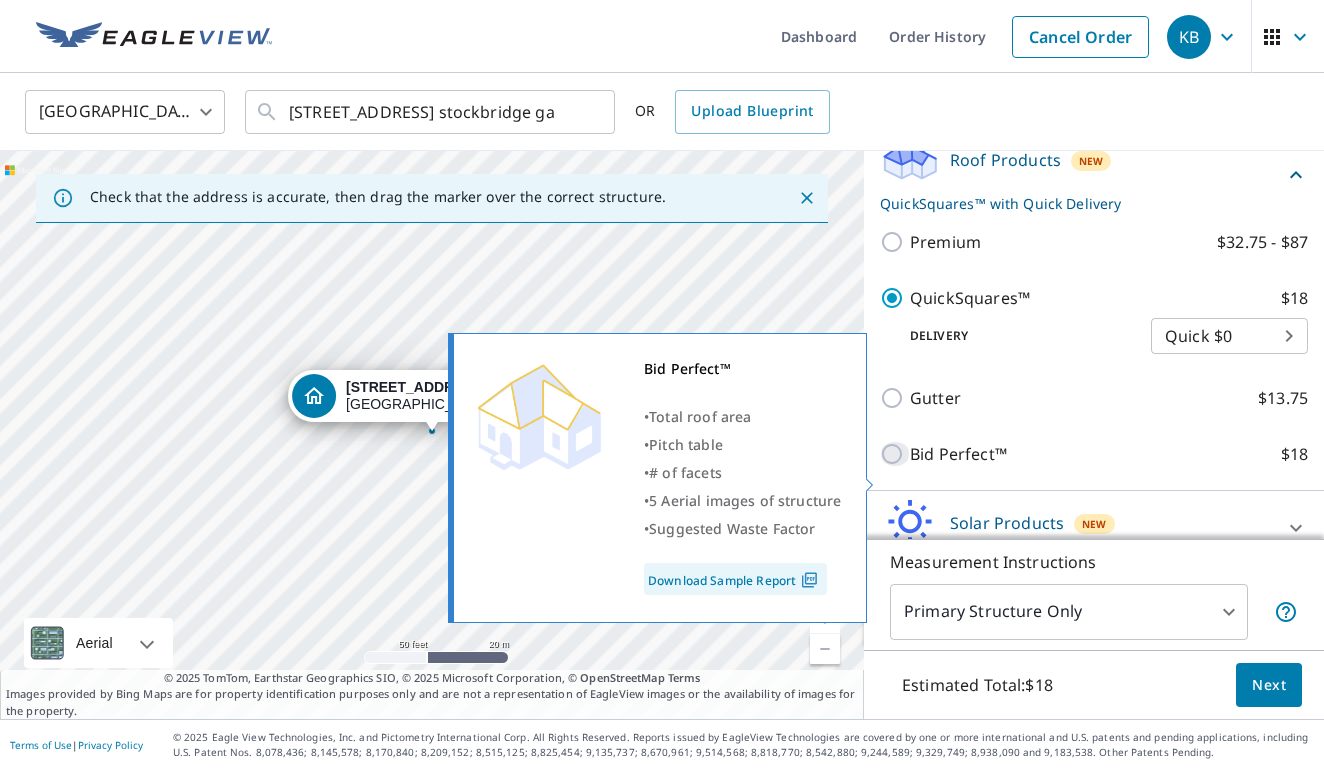 click on "Bid Perfect™ $18" at bounding box center [895, 454] 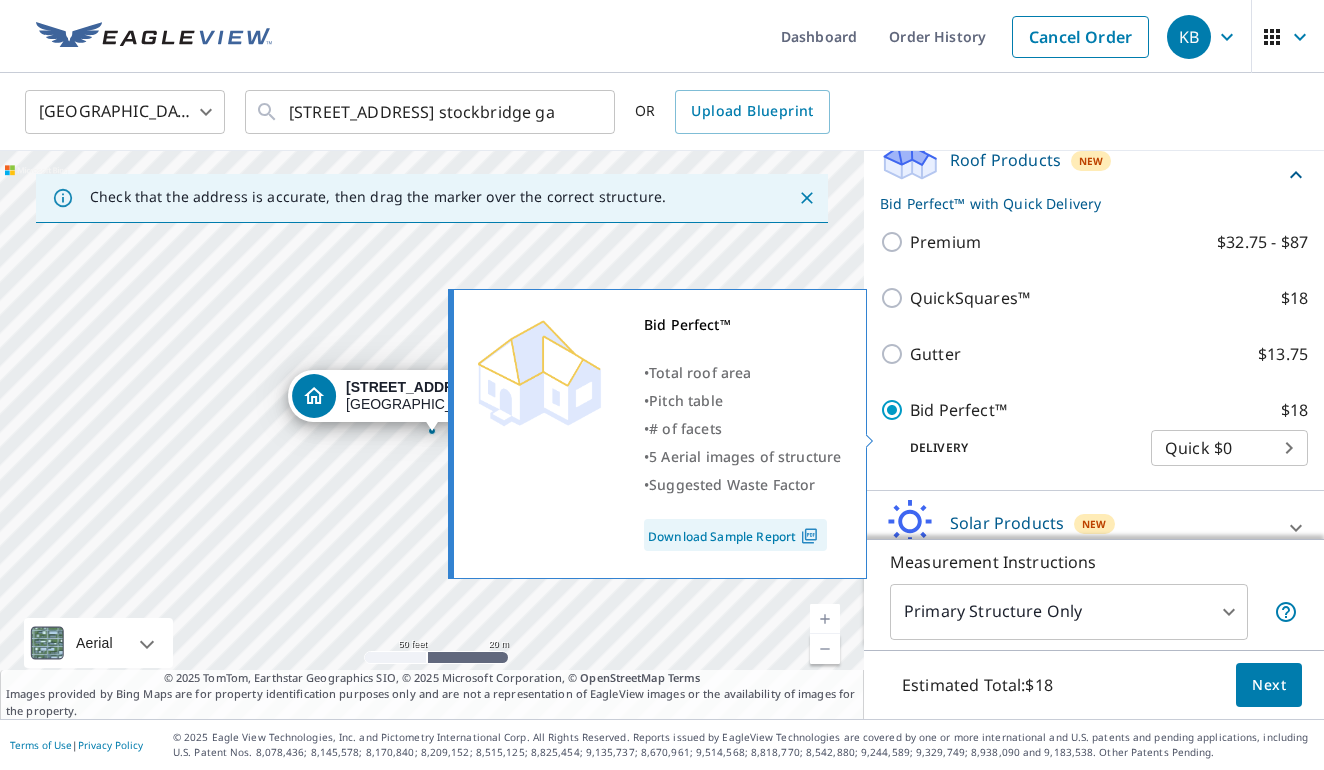 click on "Download Sample Report" at bounding box center [735, 535] 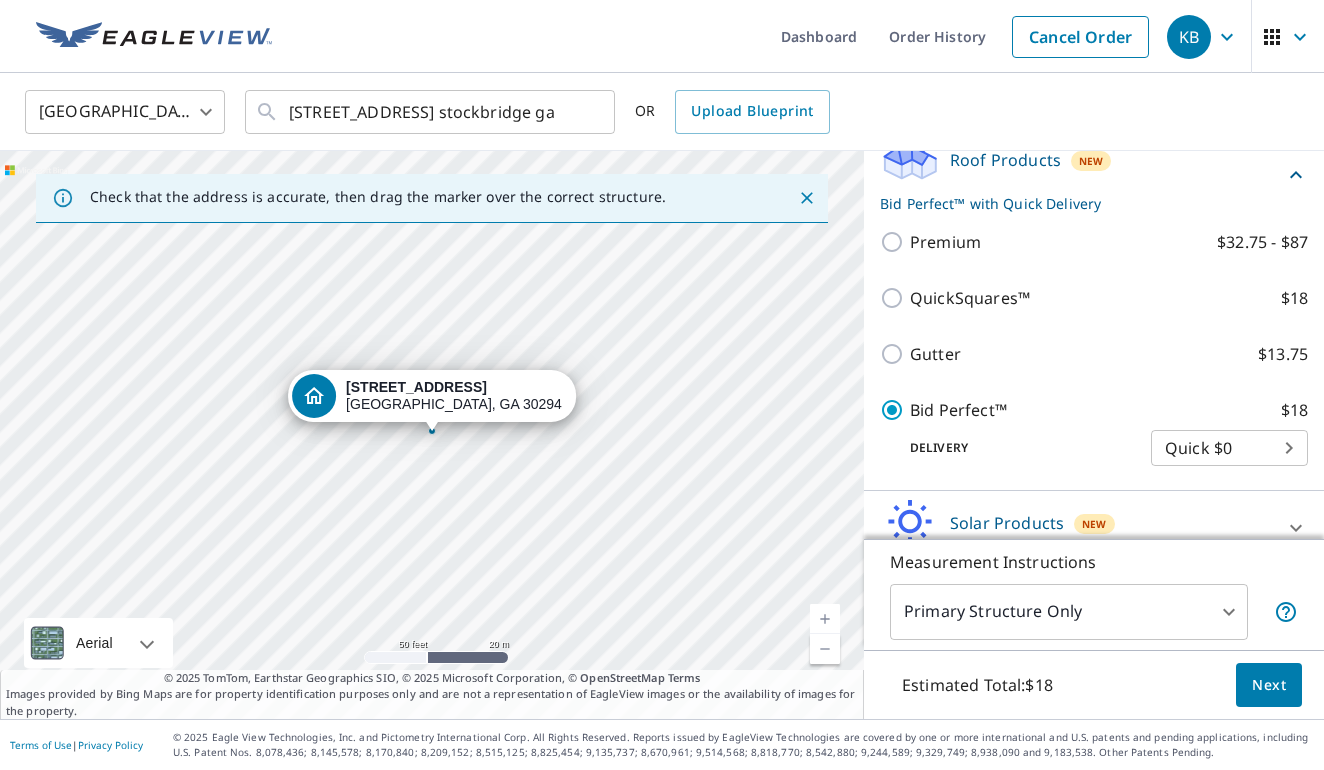 scroll, scrollTop: 0, scrollLeft: 0, axis: both 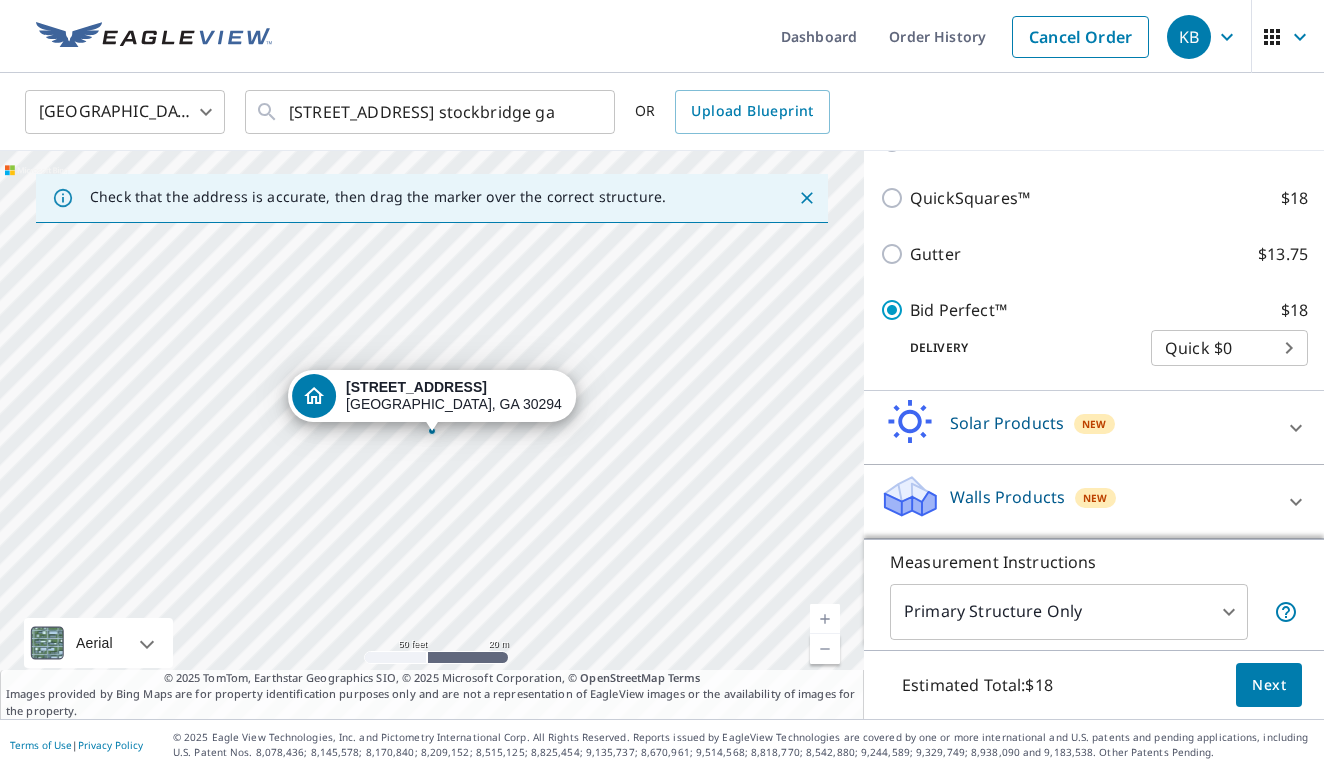 click on "New" at bounding box center [1094, 424] 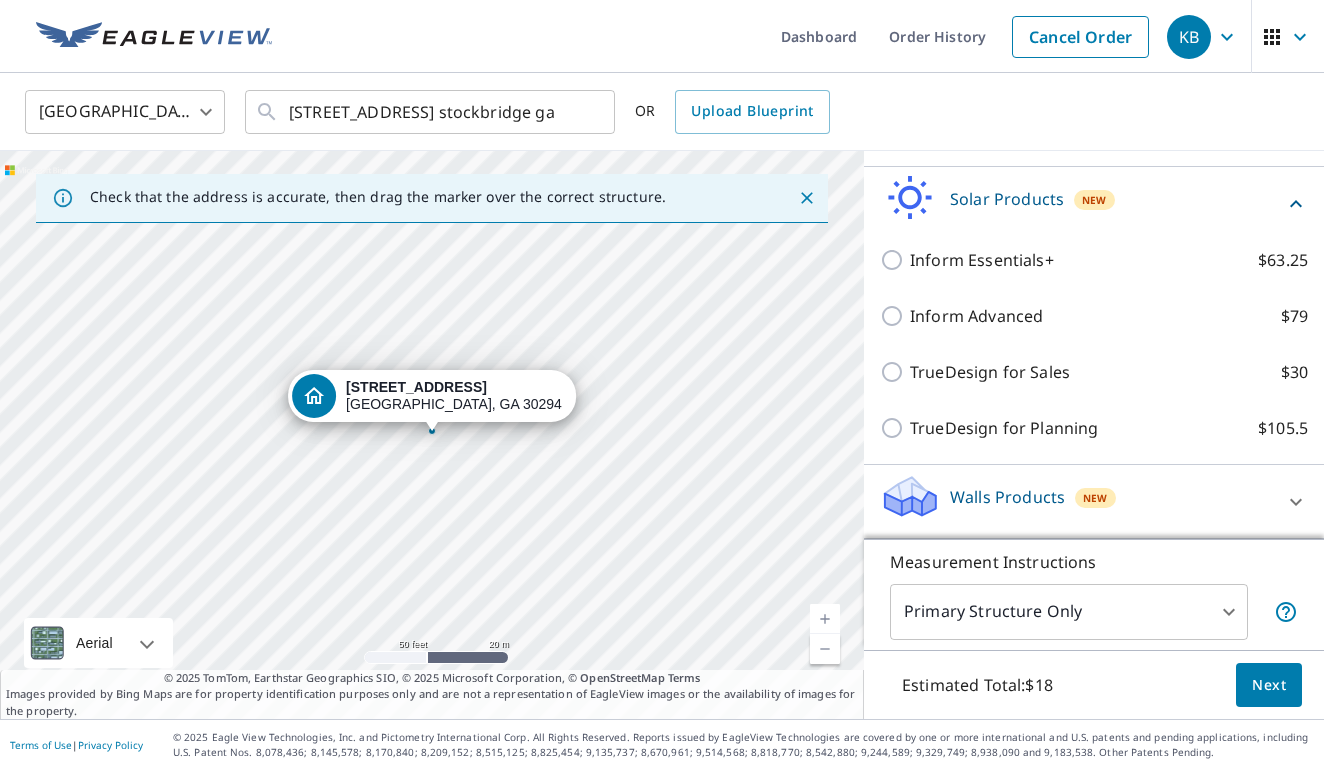 scroll, scrollTop: 652, scrollLeft: 0, axis: vertical 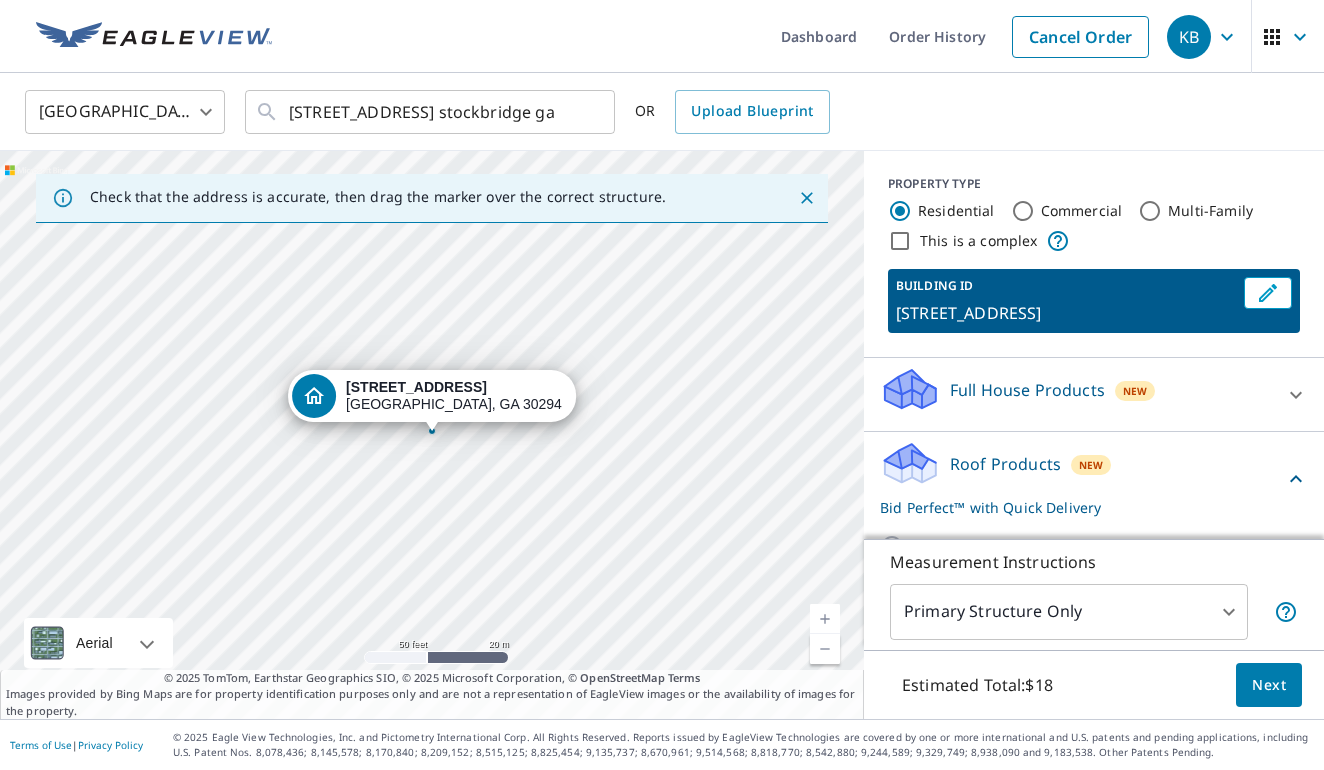 click at bounding box center [1296, 395] 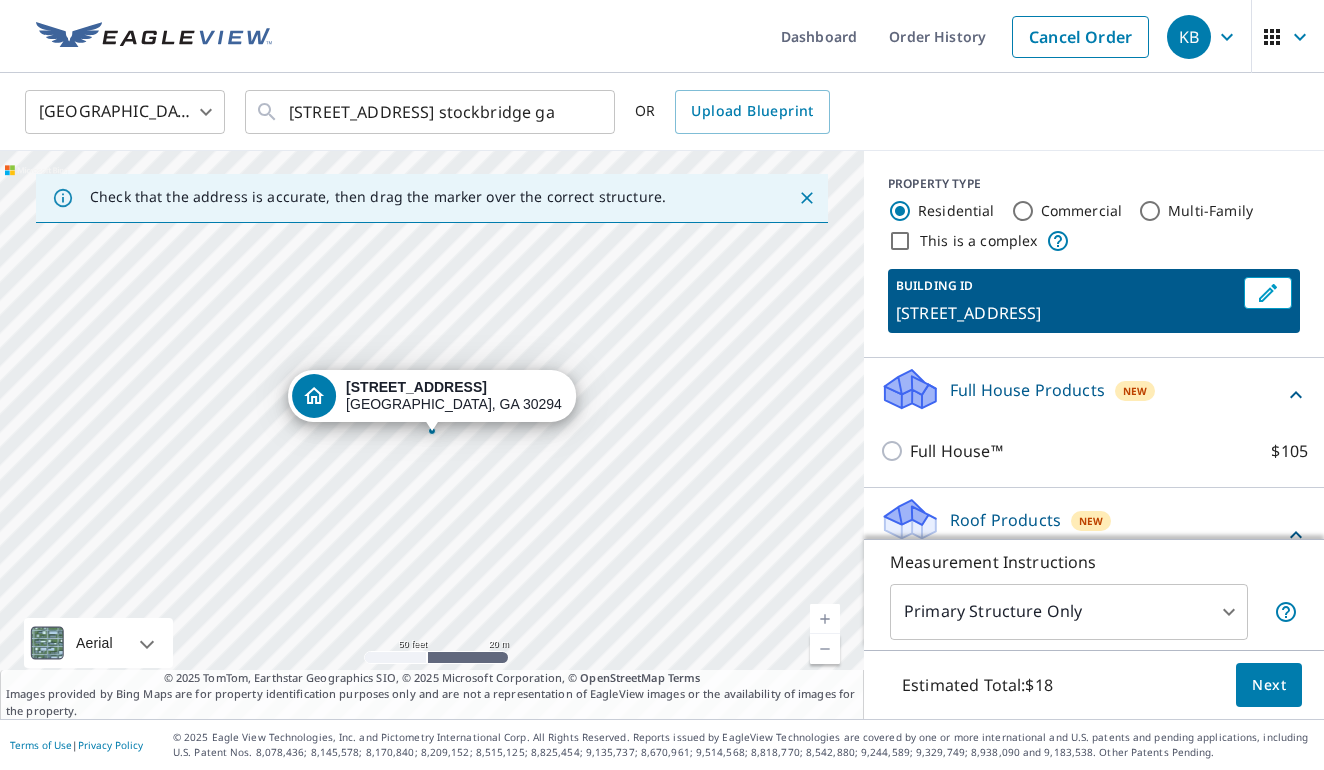 scroll, scrollTop: 0, scrollLeft: 0, axis: both 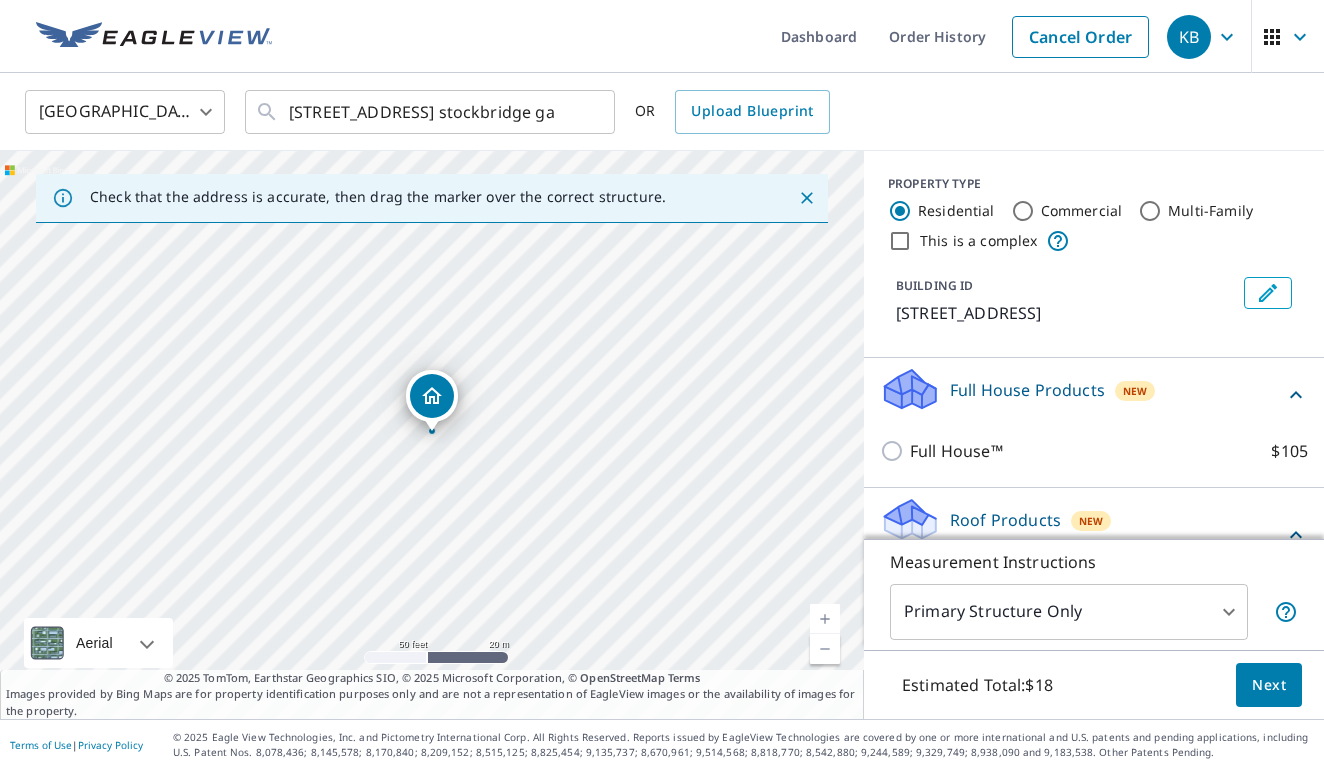 click 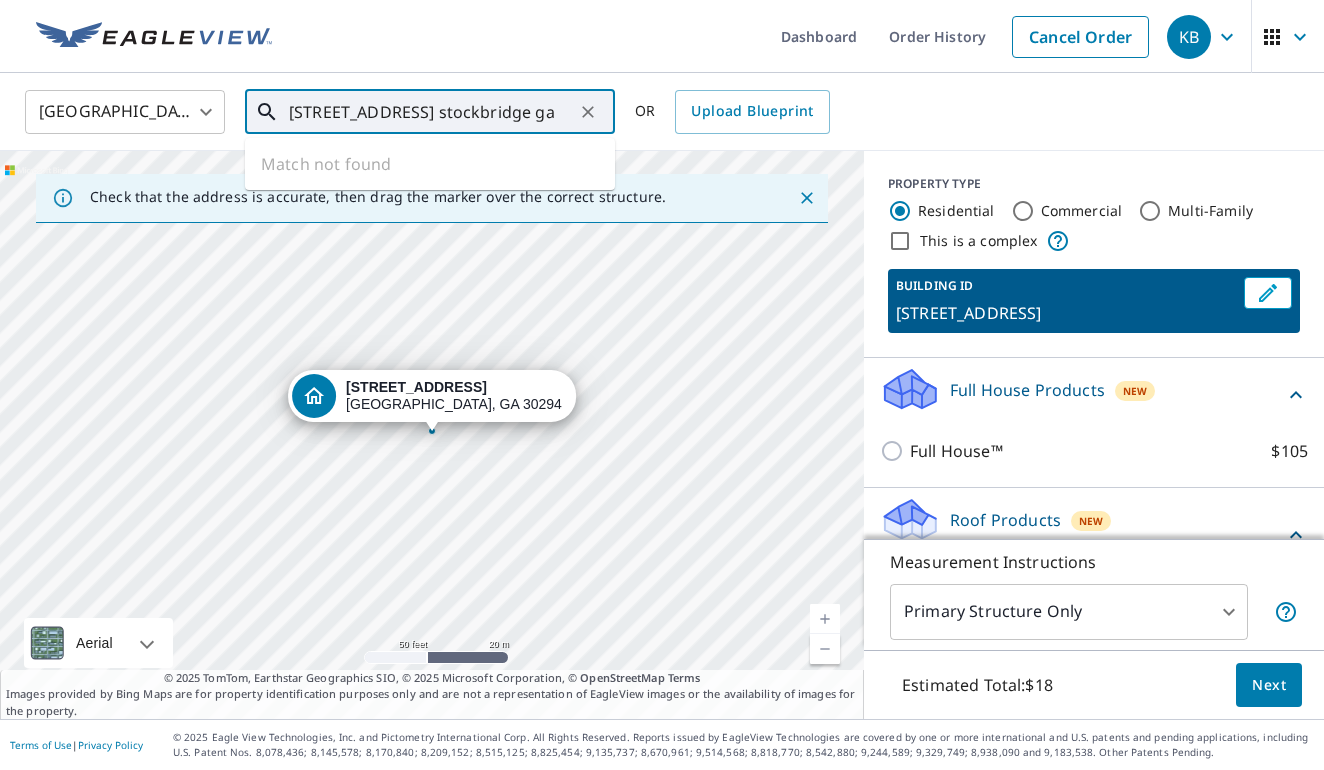 click on "155 leyland cyprus way stockbridge ga" at bounding box center (431, 112) 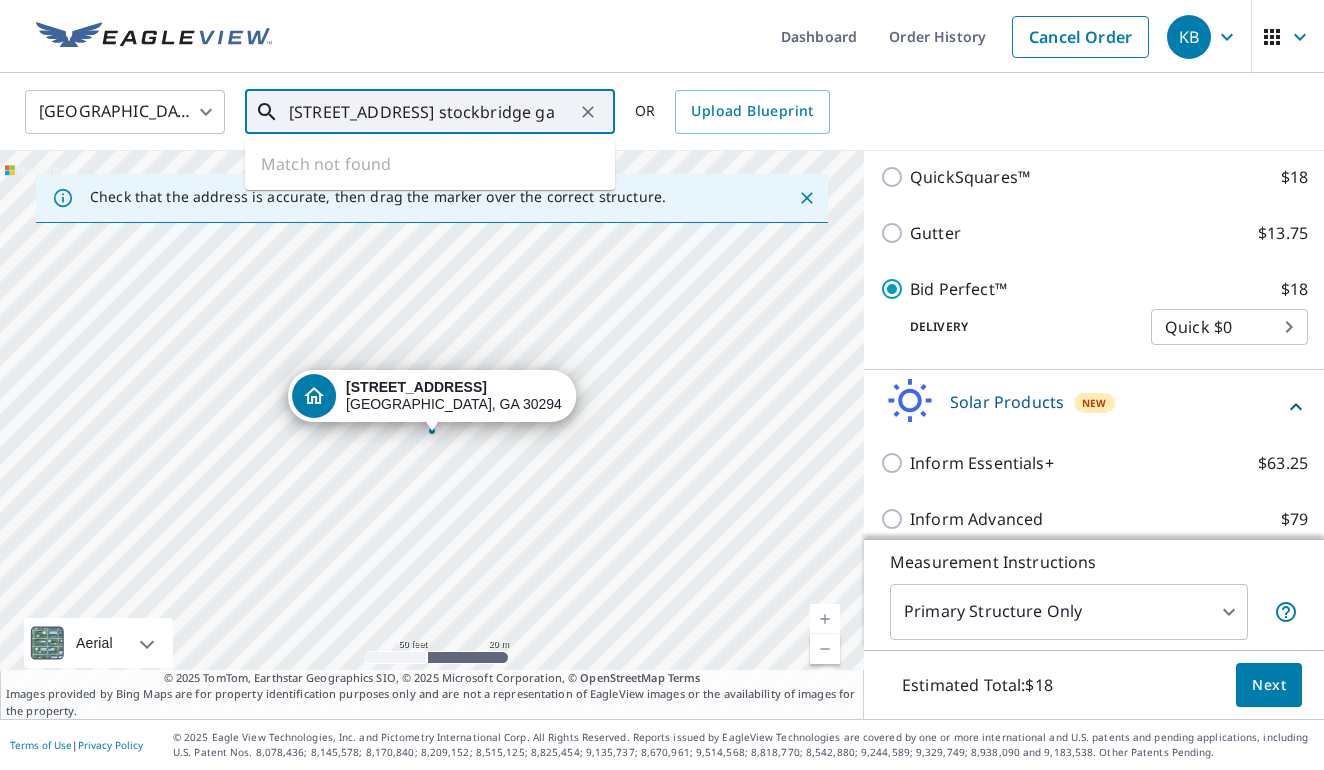 scroll, scrollTop: 481, scrollLeft: 0, axis: vertical 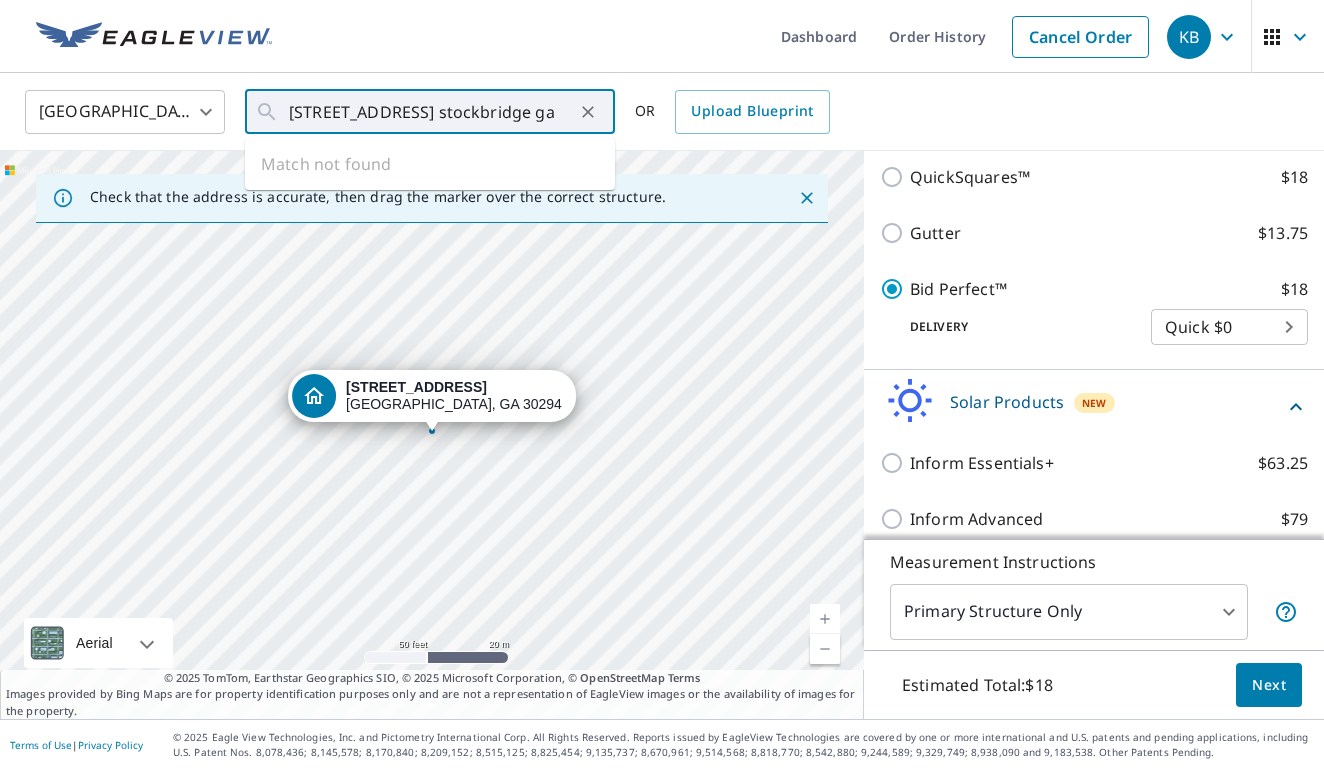 click on "United States US ​ 155 leyland cyprus way stockbridge ga ​ Match not found OR Upload Blueprint" at bounding box center (655, 111) 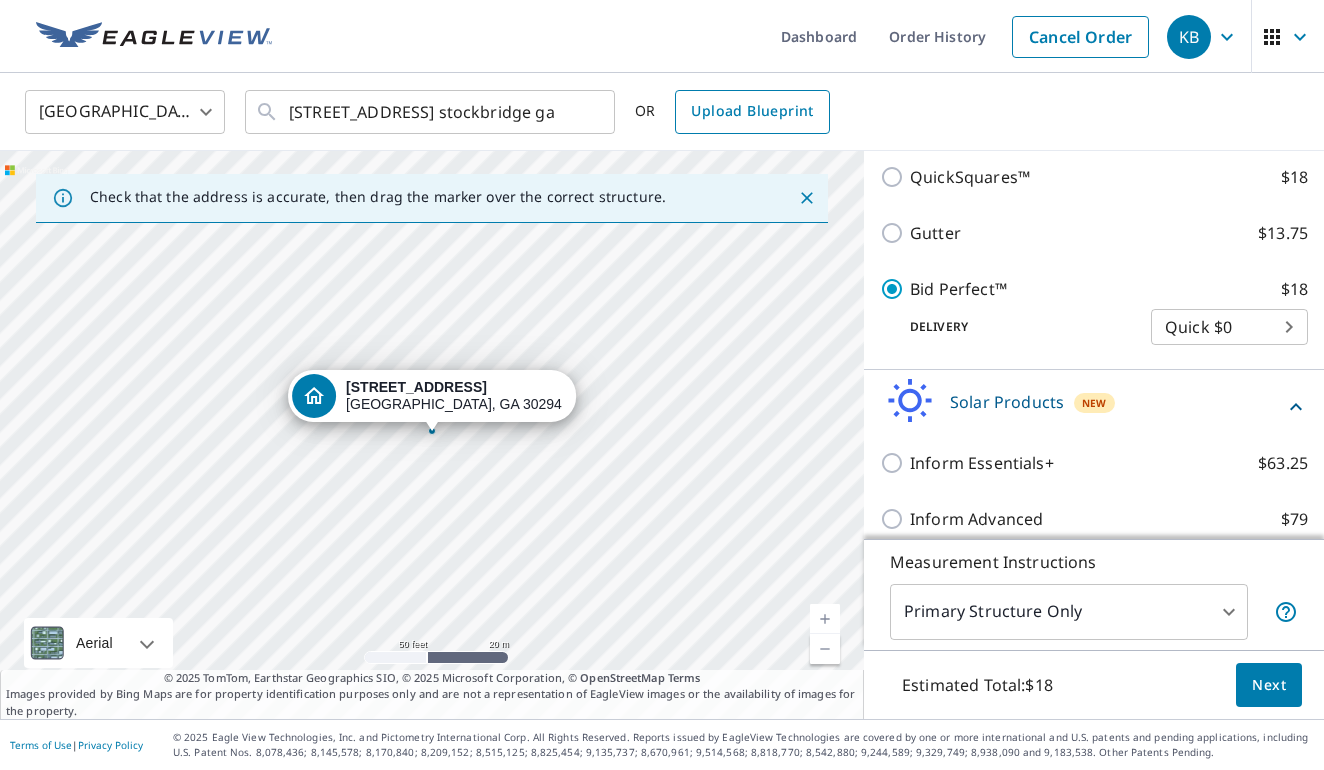 click on "Upload Blueprint" at bounding box center [752, 111] 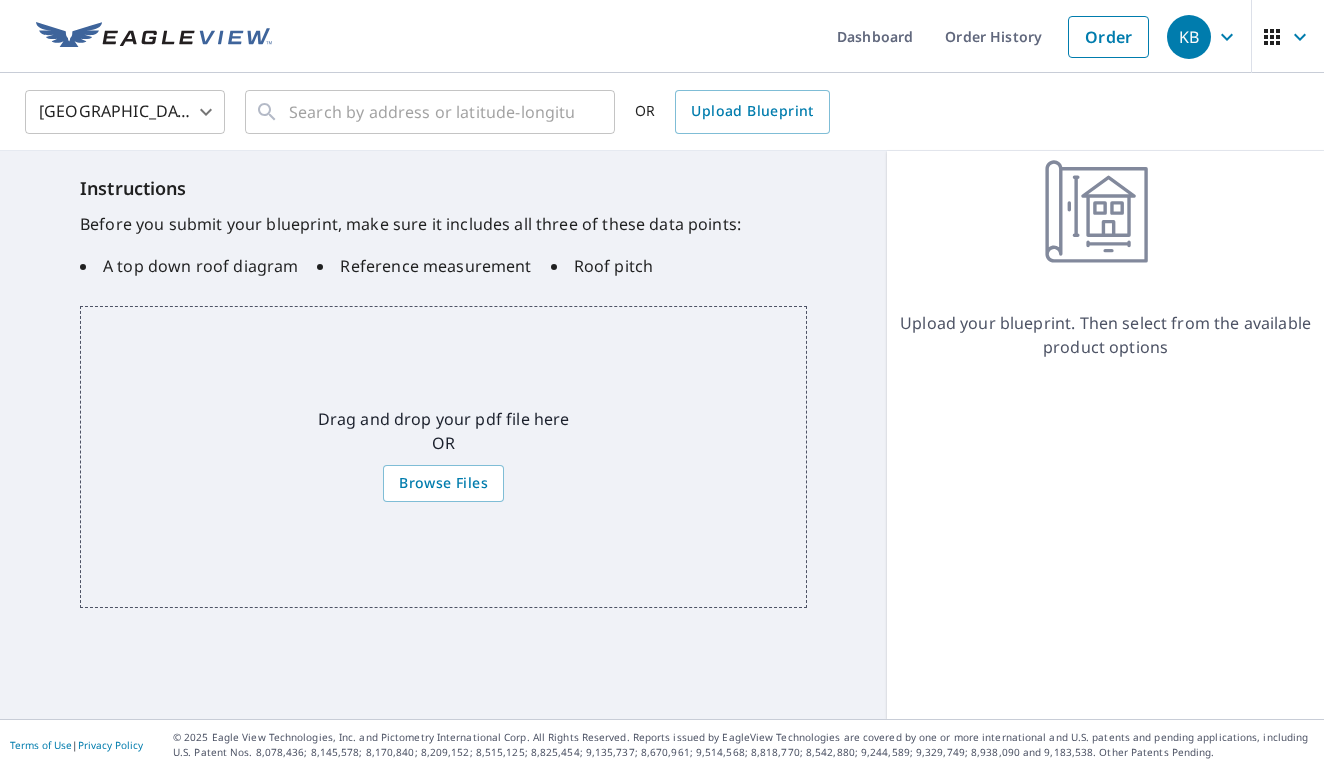 scroll, scrollTop: 0, scrollLeft: 0, axis: both 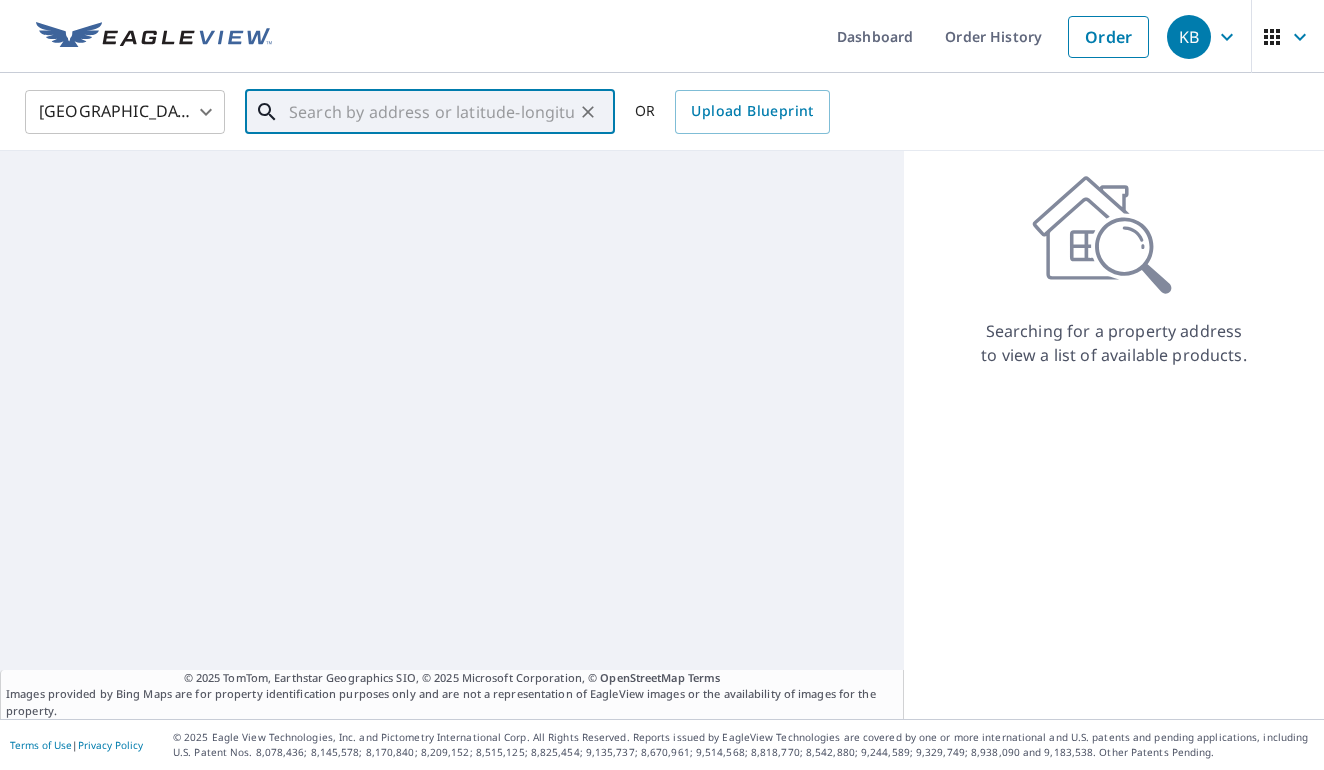 click at bounding box center [431, 112] 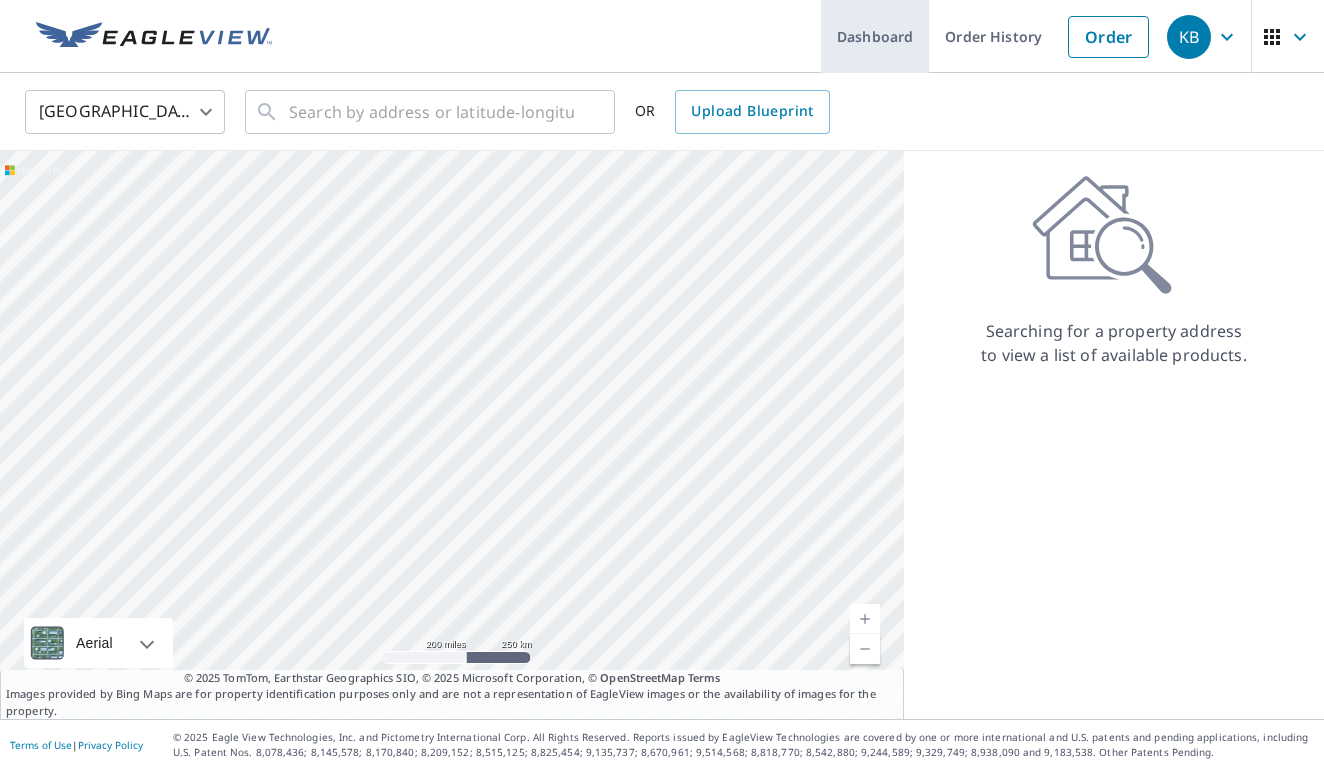 click on "Dashboard" at bounding box center [875, 36] 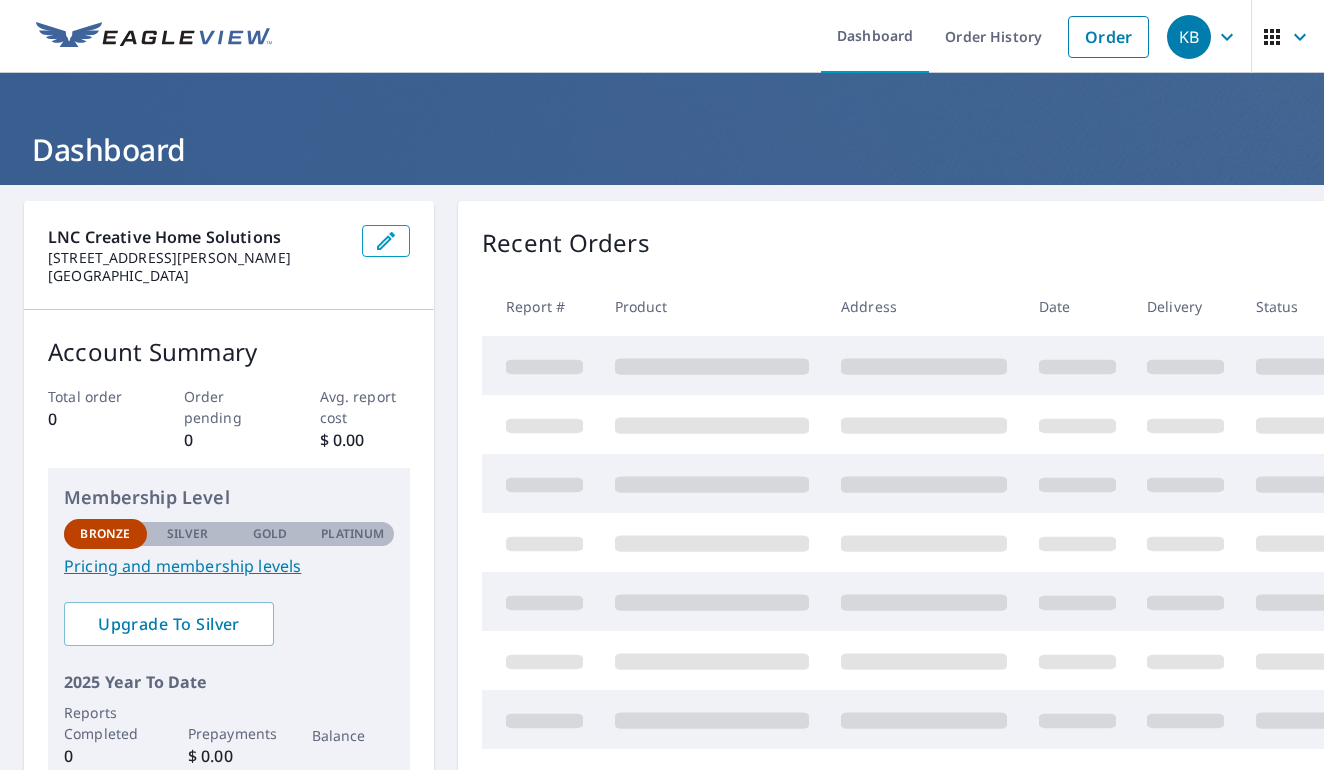 scroll, scrollTop: 0, scrollLeft: 0, axis: both 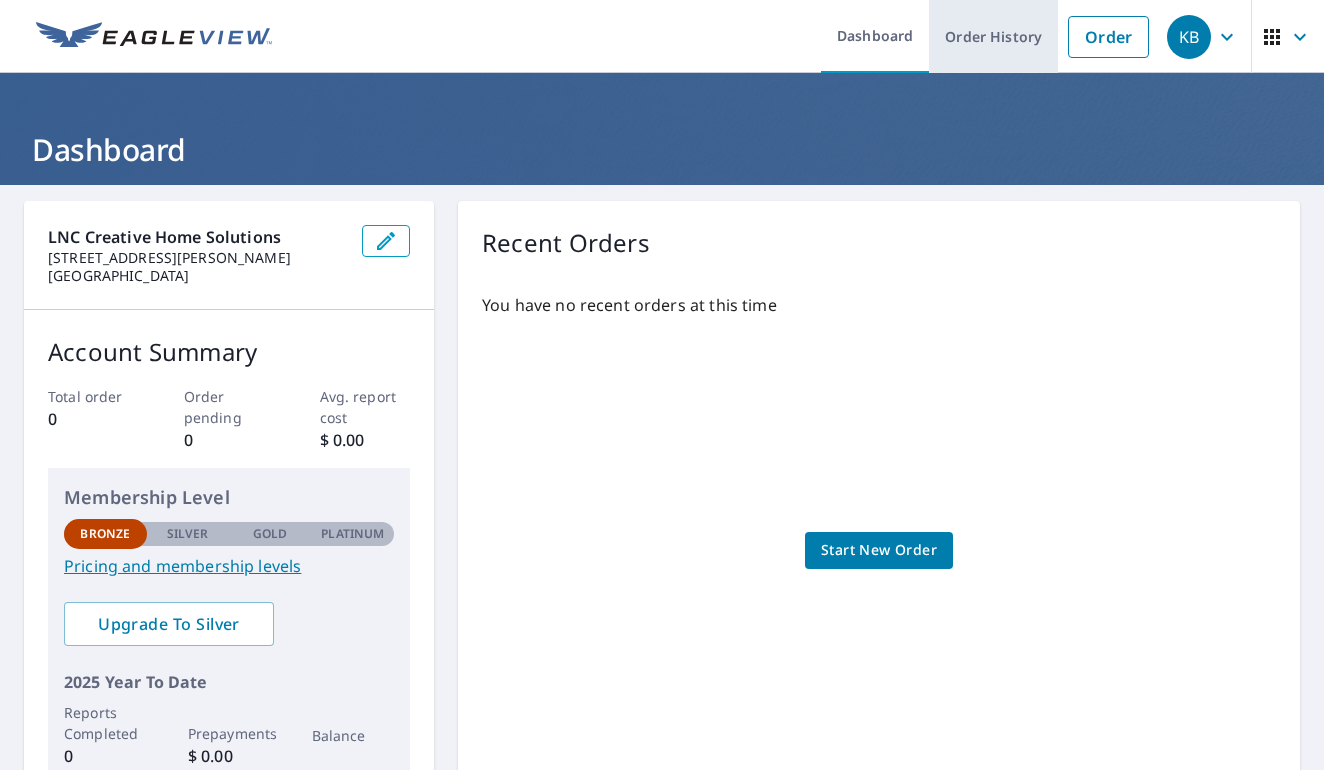 click on "Order History" at bounding box center (993, 36) 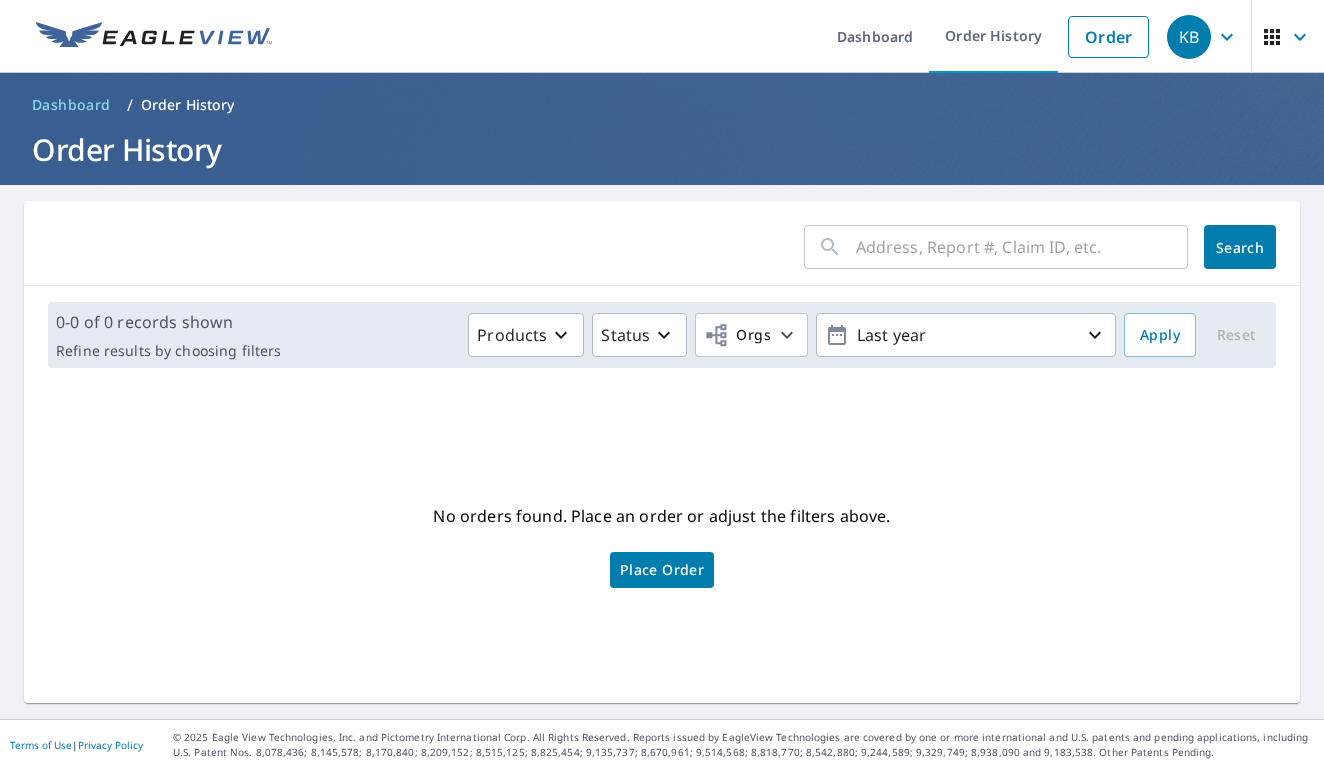 scroll, scrollTop: 0, scrollLeft: 0, axis: both 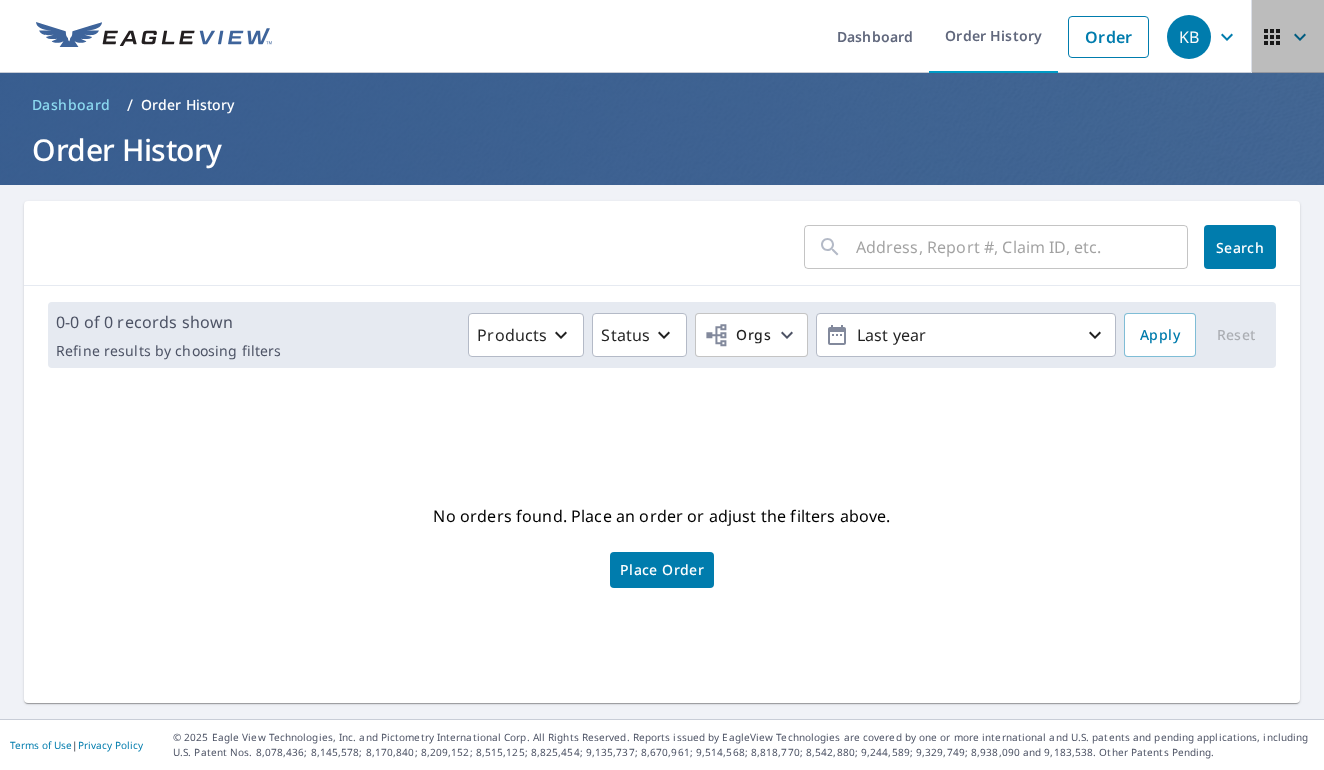 click at bounding box center (1288, 37) 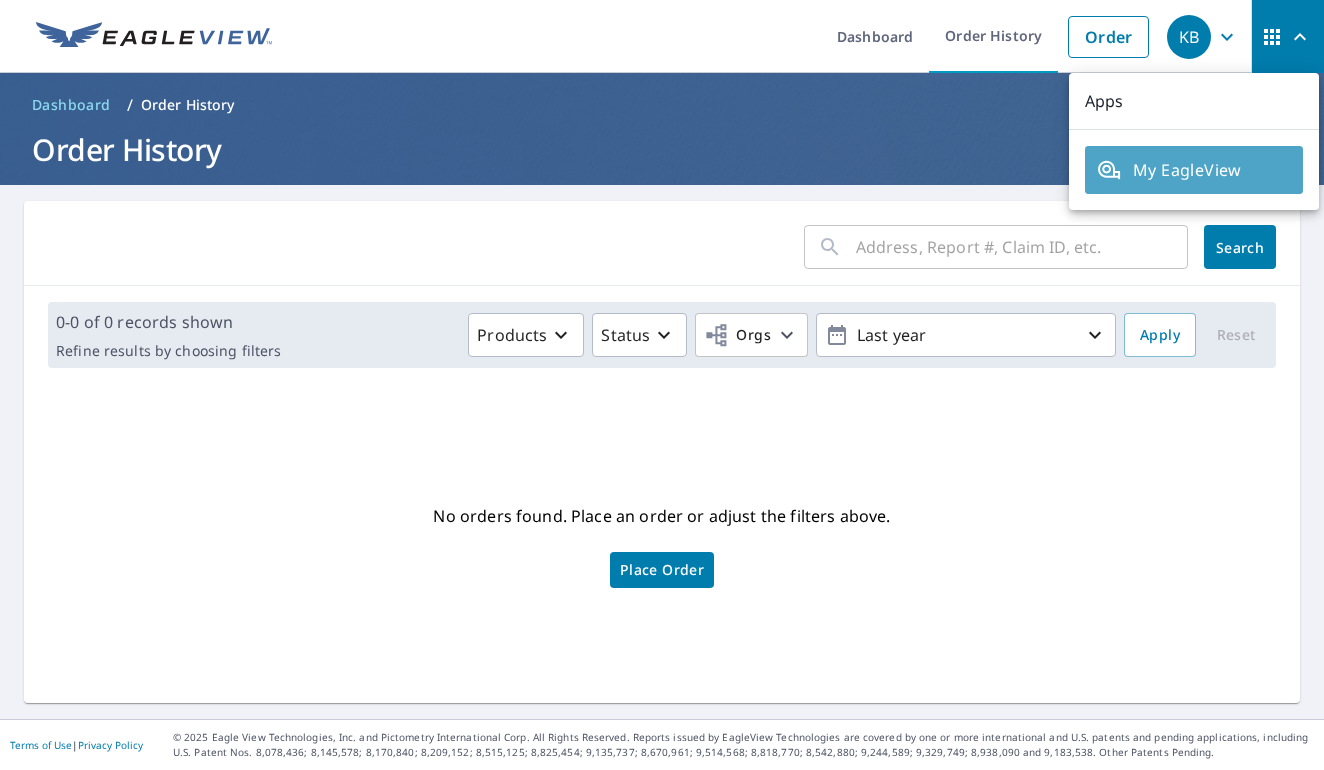 click on "My EagleView" at bounding box center [1194, 170] 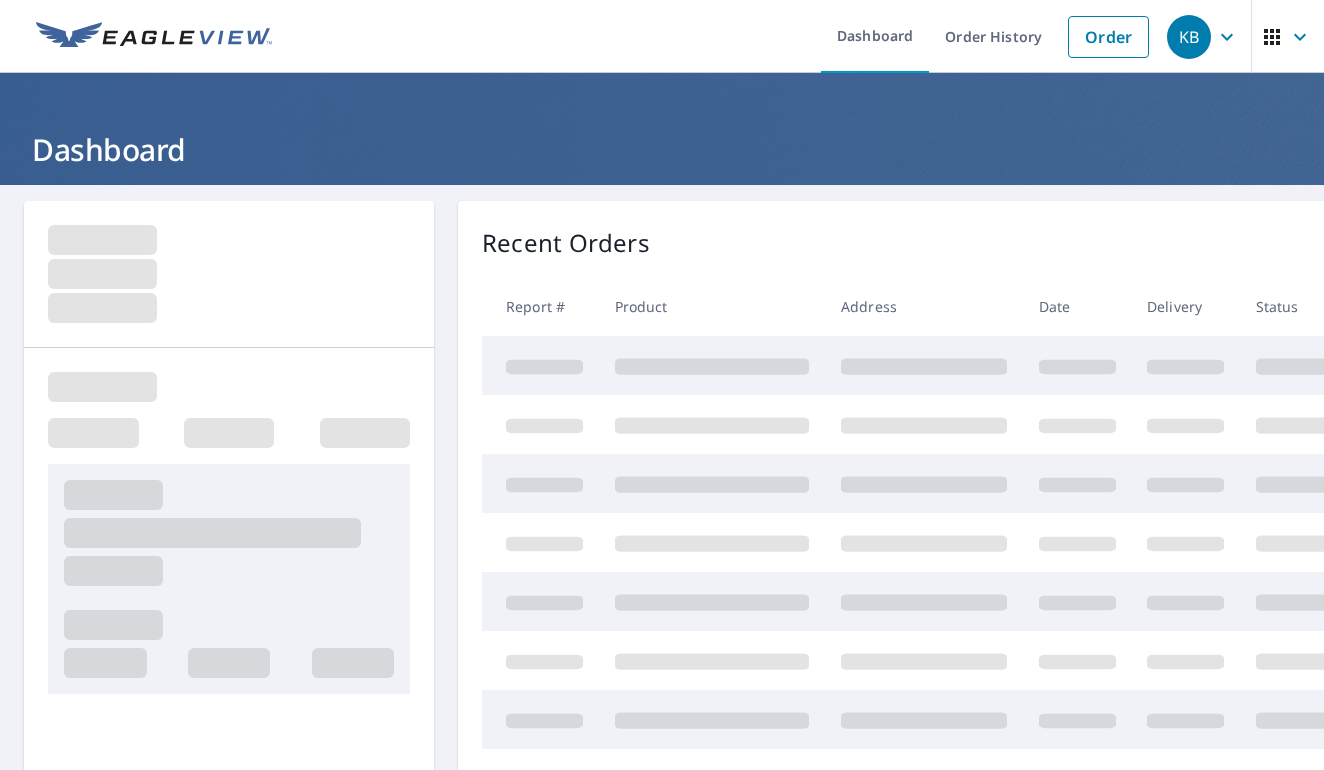 scroll, scrollTop: 0, scrollLeft: 0, axis: both 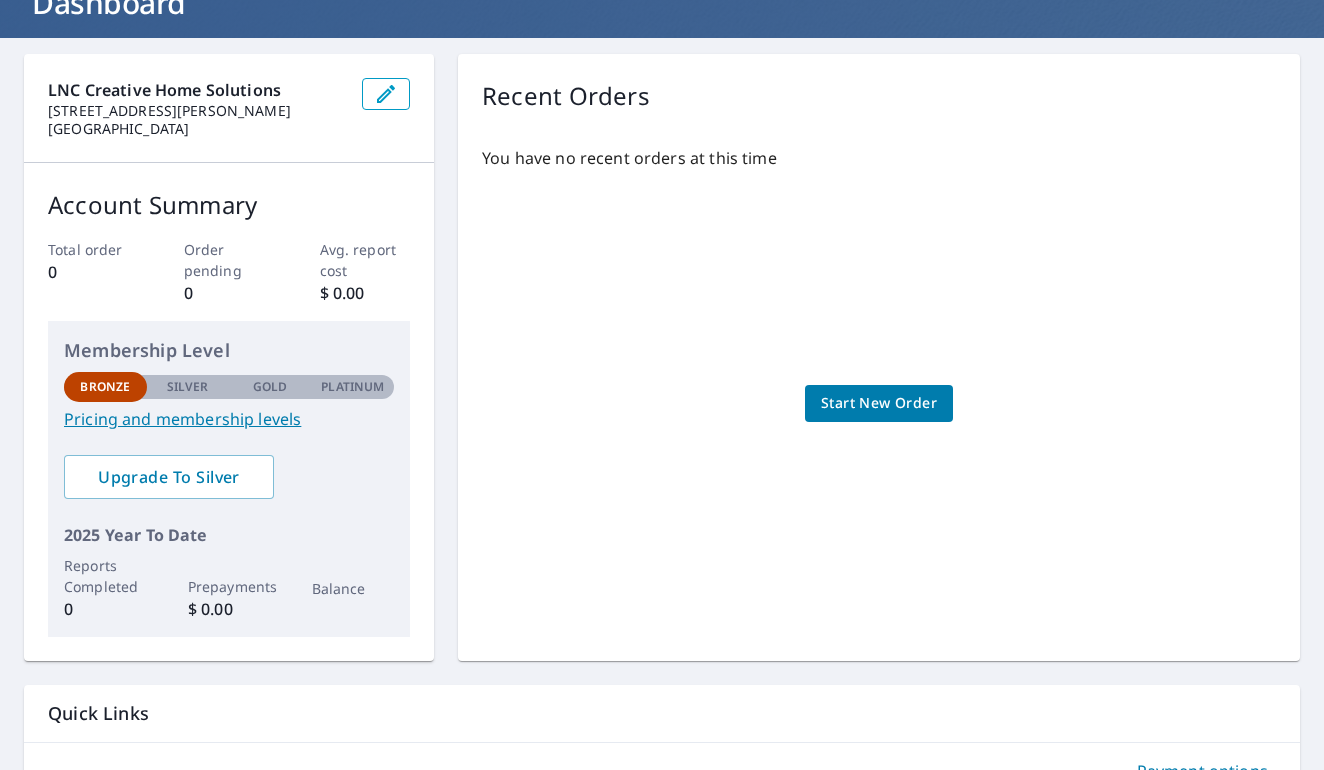 click on "Silver" at bounding box center (188, 387) 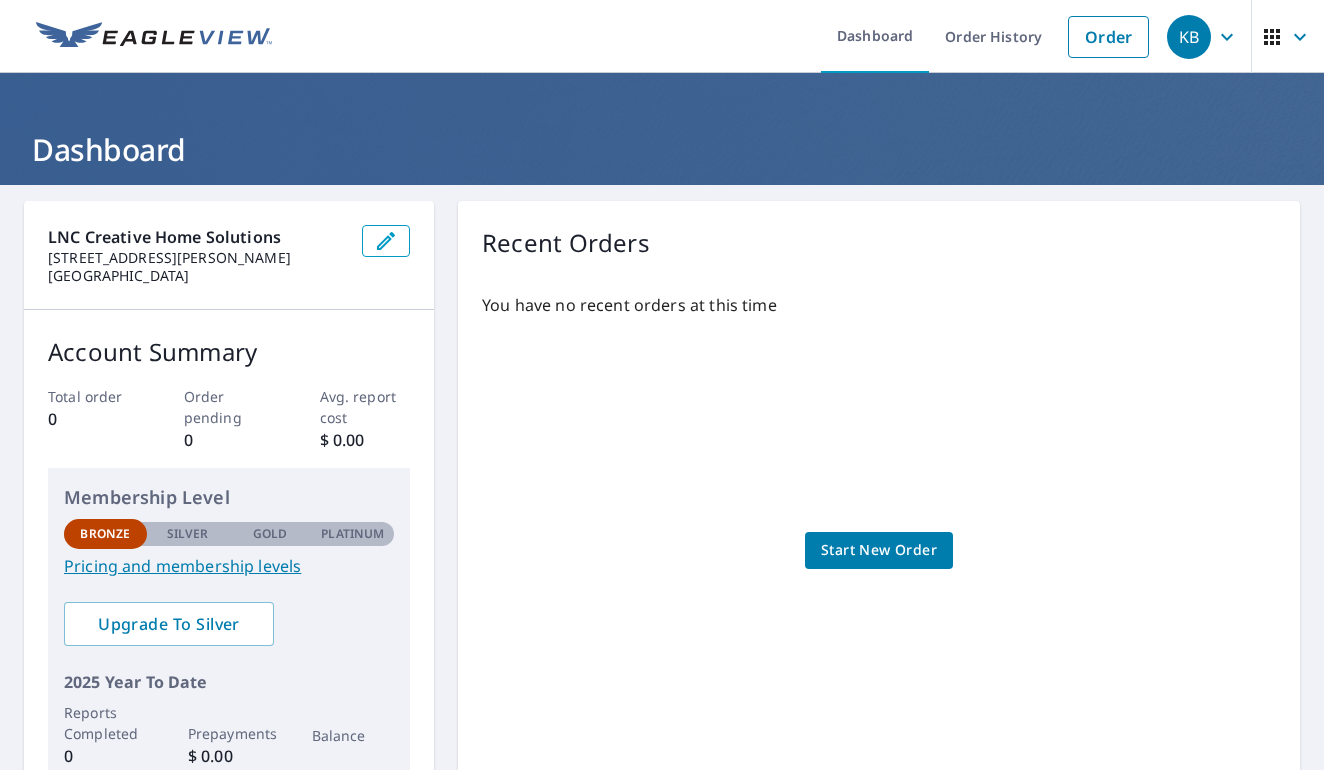 scroll, scrollTop: 0, scrollLeft: 0, axis: both 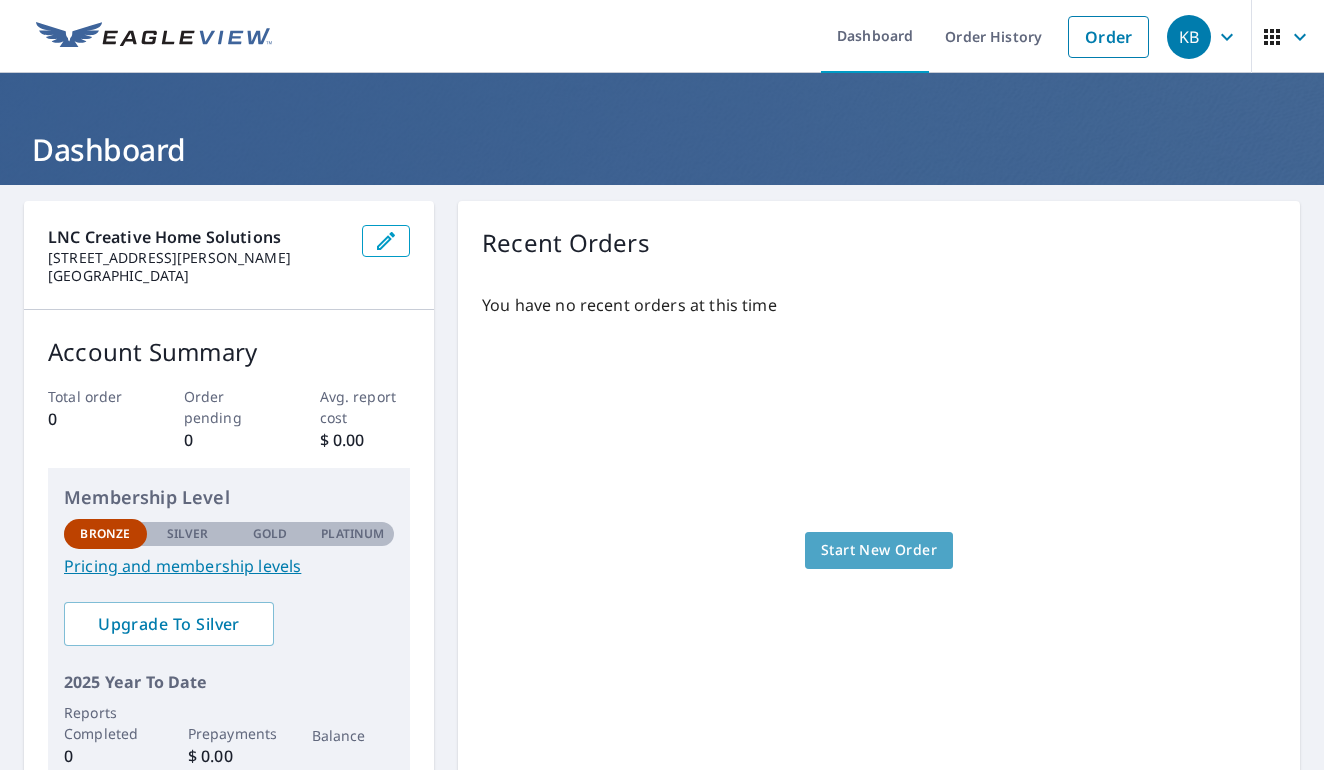 click on "Start New Order" at bounding box center (879, 550) 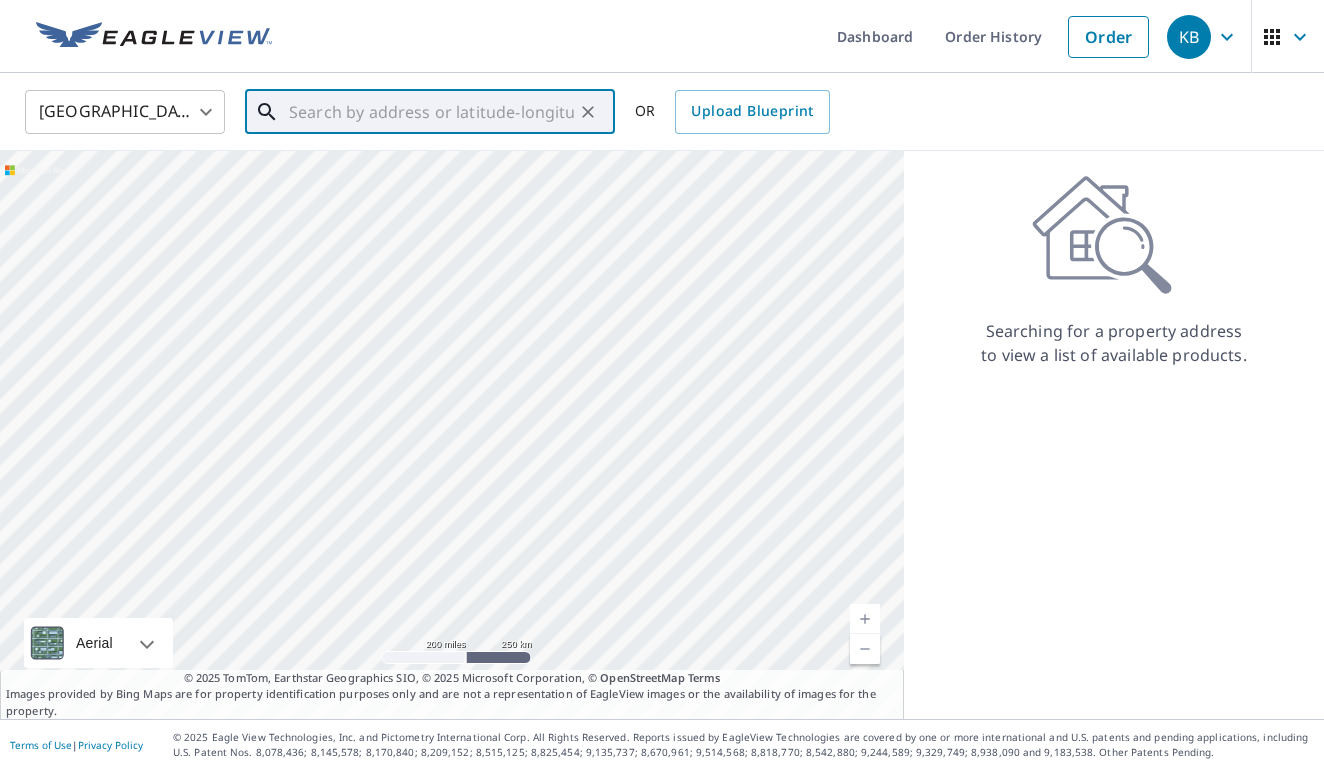 click at bounding box center [431, 112] 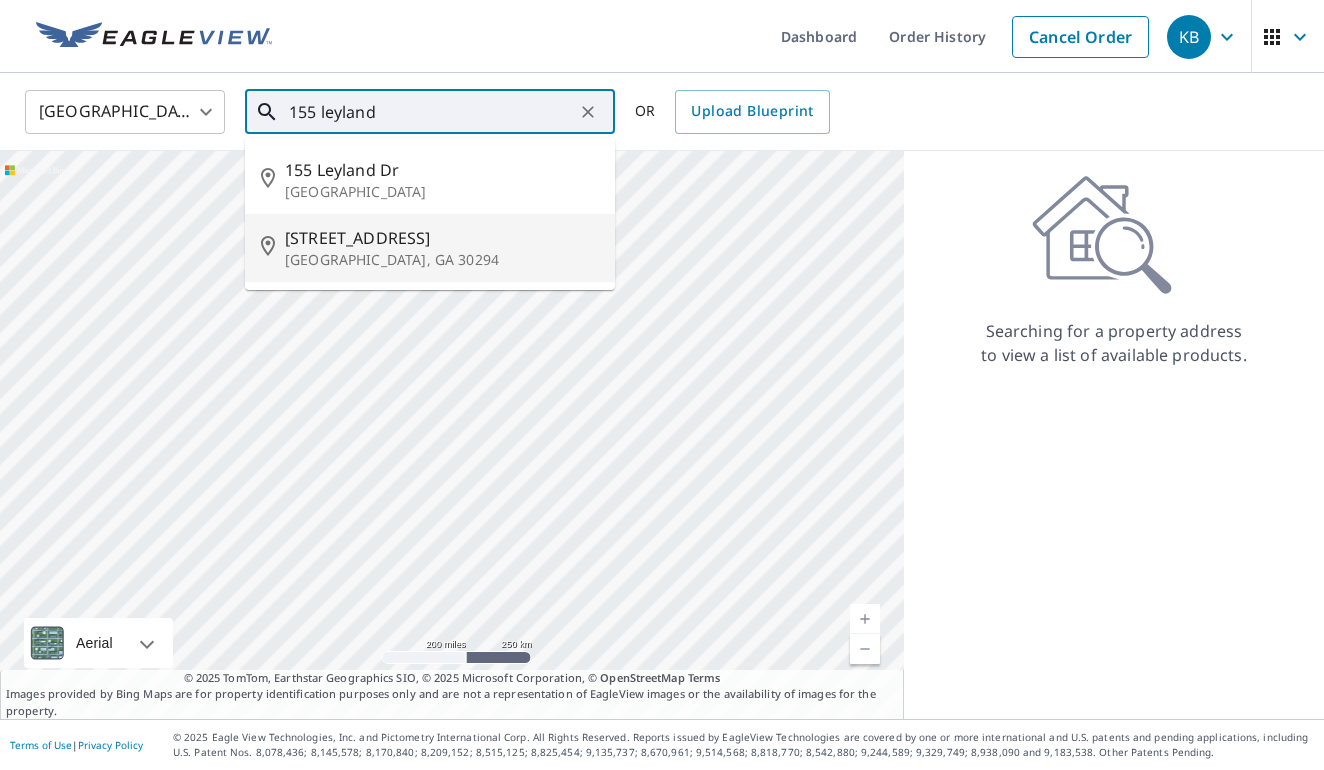 click on "[GEOGRAPHIC_DATA], GA 30294" at bounding box center (442, 260) 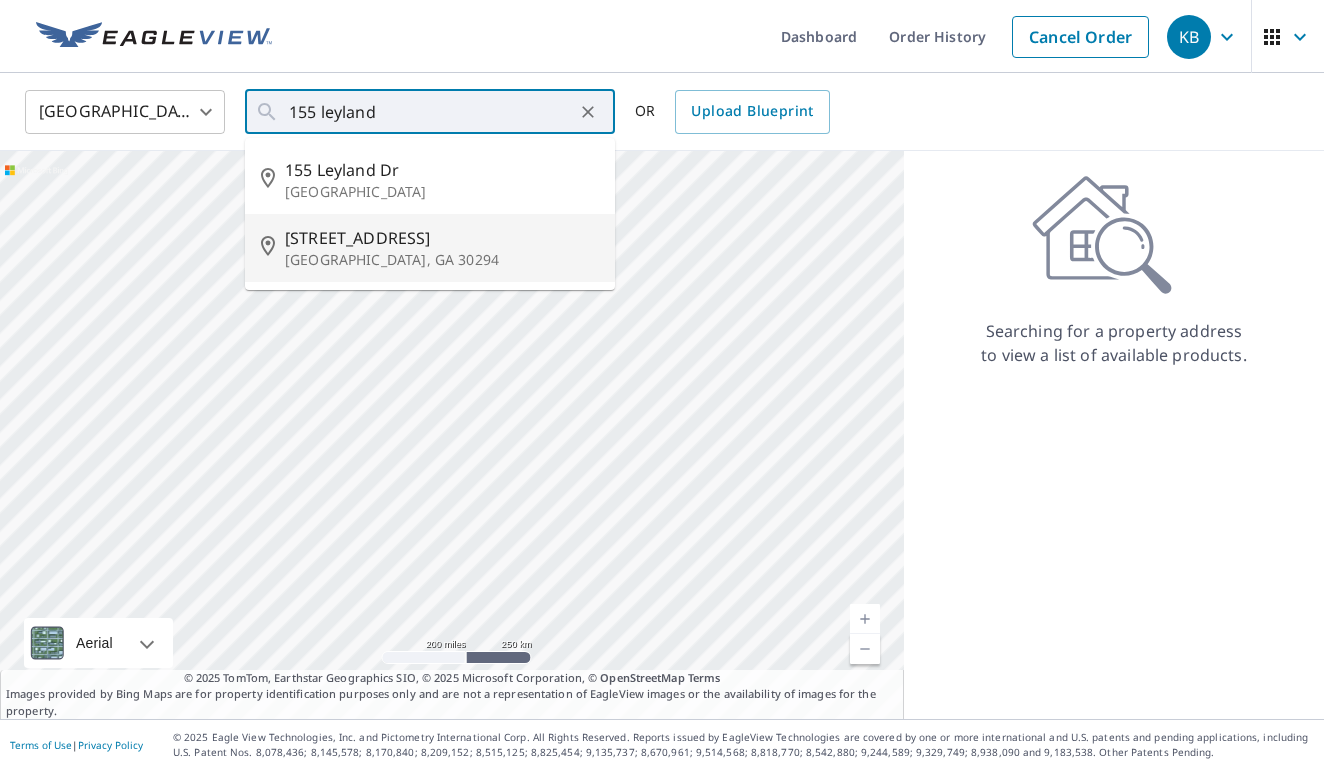type on "[STREET_ADDRESS]" 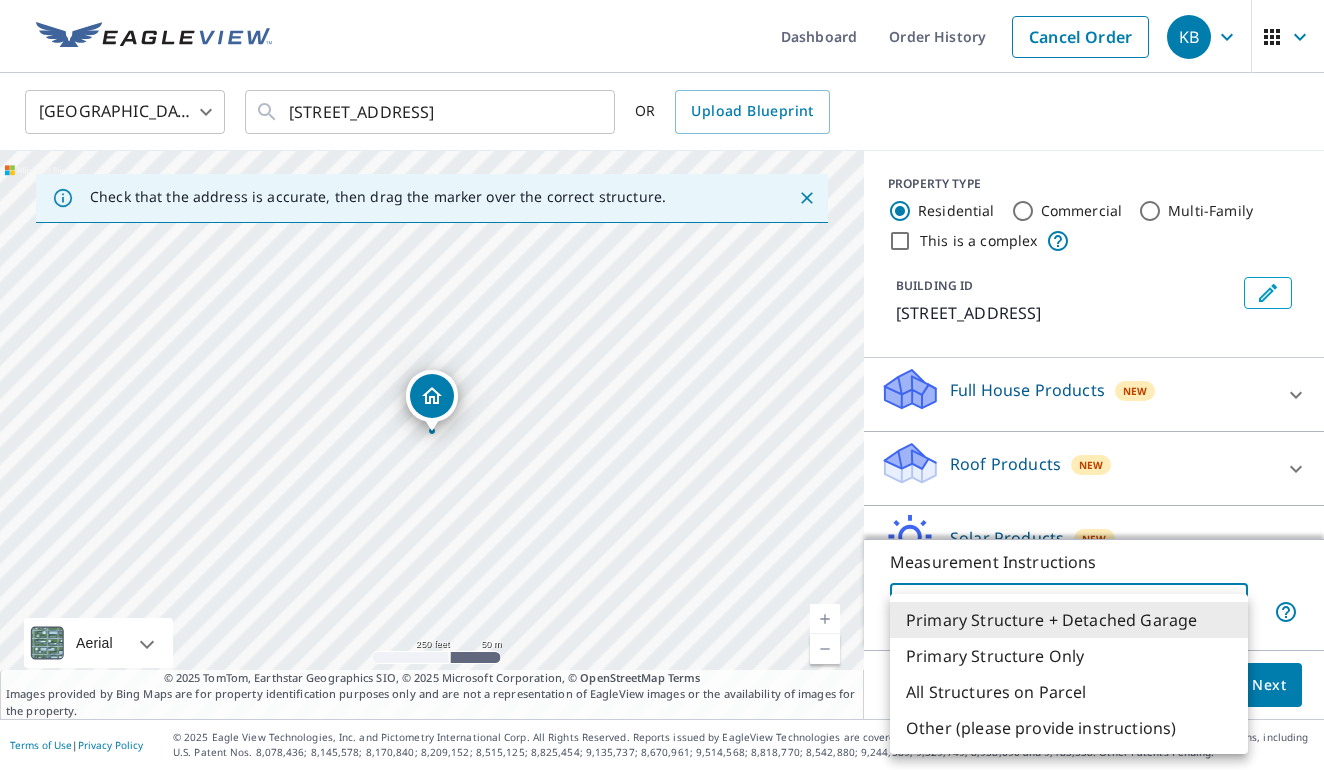 click on "KB KB
Dashboard Order History Cancel Order KB [GEOGRAPHIC_DATA] [GEOGRAPHIC_DATA] ​ [STREET_ADDRESS] ​ OR Upload Blueprint Check that the address is accurate, then drag the marker over the correct structure. [STREET_ADDRESS] Aerial Road A standard road map Aerial A detailed look from above Labels Labels 250 feet 50 m © 2025 TomTom, © Vexcel Imaging, © 2025 Microsoft Corporation,  © OpenStreetMap Terms © 2025 TomTom, Earthstar Geographics SIO, © 2025 Microsoft Corporation, ©   OpenStreetMap   Terms Images provided by Bing Maps are for property identification purposes only and are not a representation of EagleView images or the availability of images for the property. PROPERTY TYPE Residential Commercial Multi-Family This is a complex BUILDING ID [STREET_ADDRESS] Full House Products New Full House™ $105 Roof Products New Premium $32.75 - $87 QuickSquares™ $18 Gutter $13.75 Bid Perfect™ $18 Solar Products New $63.25 $79 $30 1" at bounding box center [662, 385] 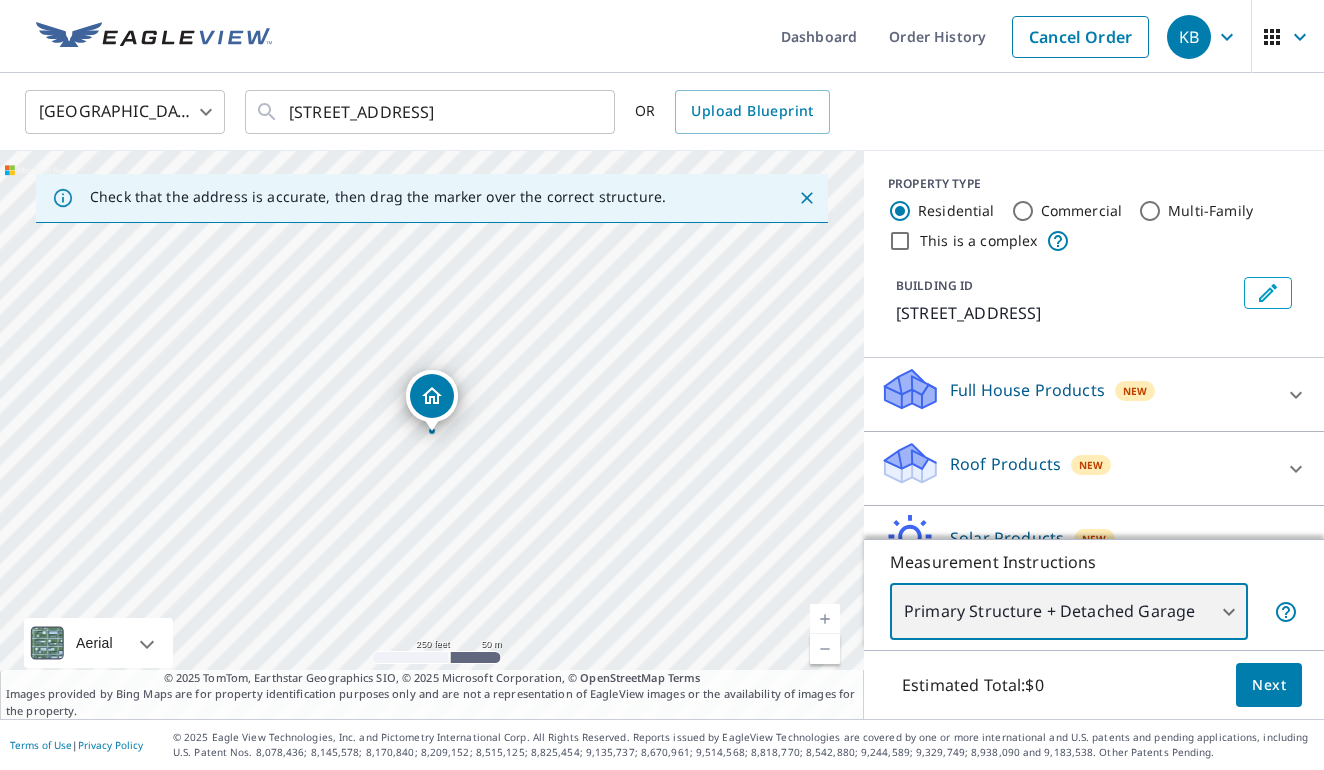 scroll, scrollTop: 0, scrollLeft: 0, axis: both 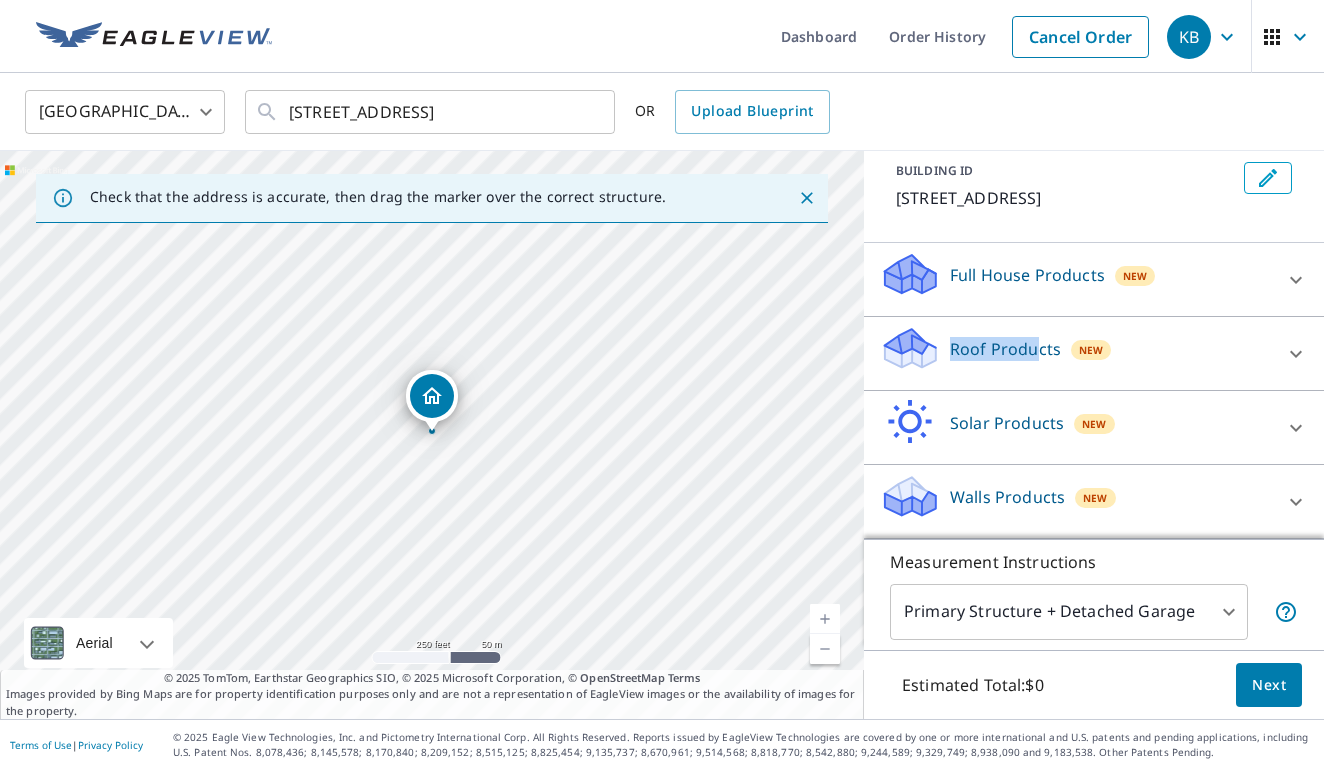 click on "Roof Products" at bounding box center [1005, 349] 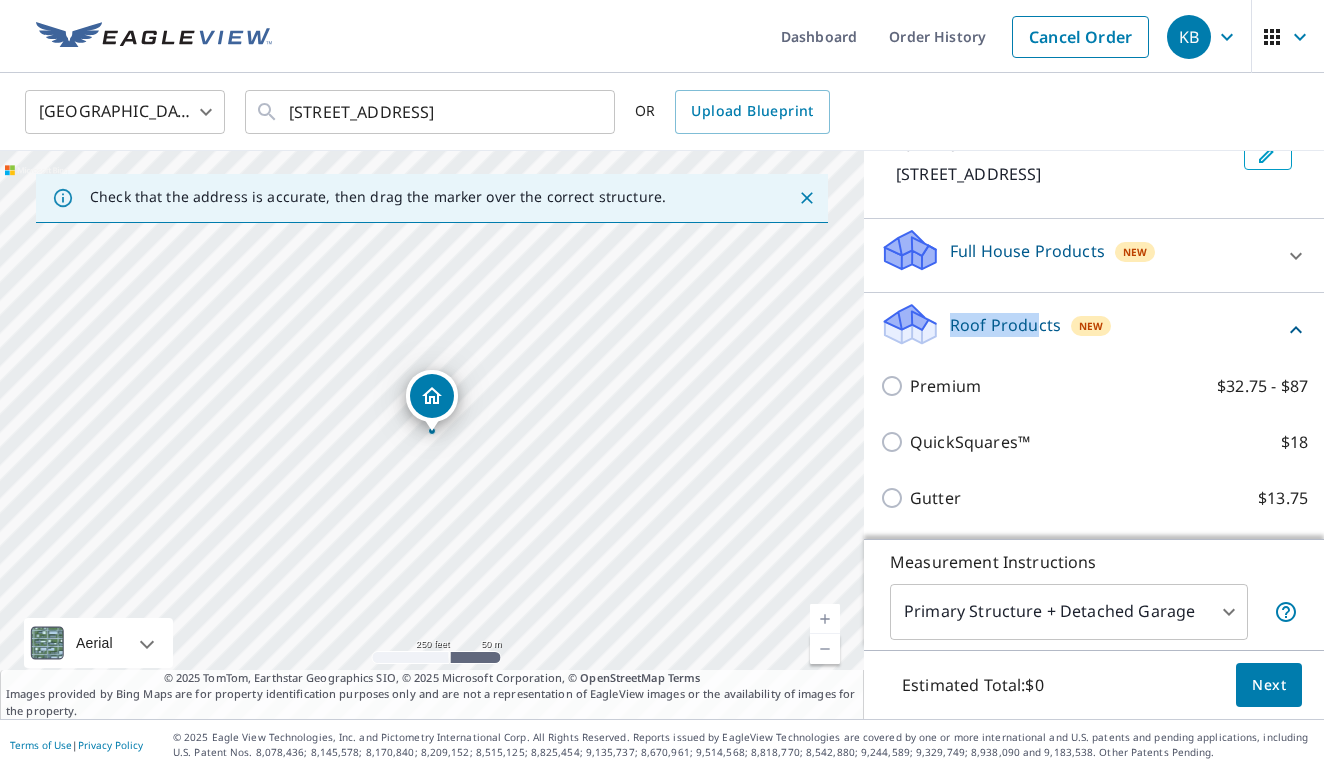 scroll, scrollTop: 312, scrollLeft: 0, axis: vertical 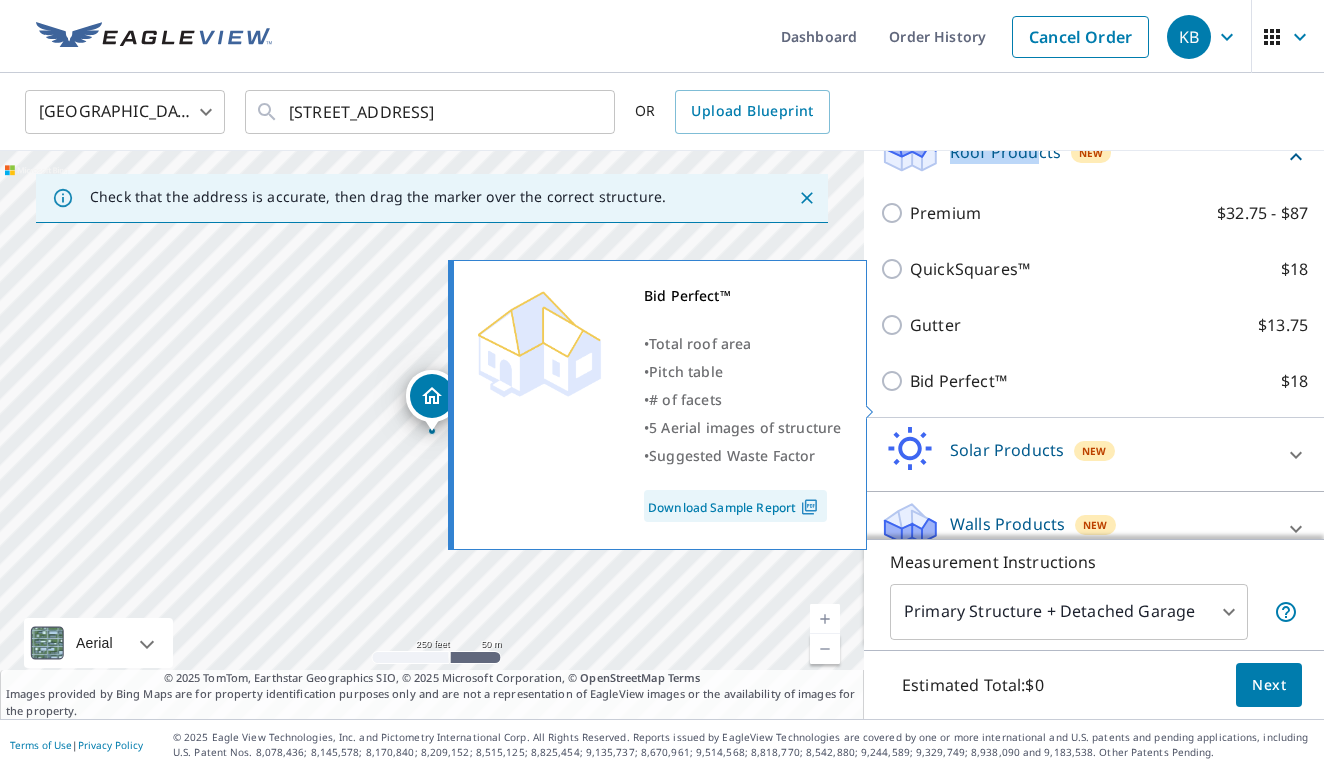 click on "Bid Perfect™ $18" at bounding box center (895, 381) 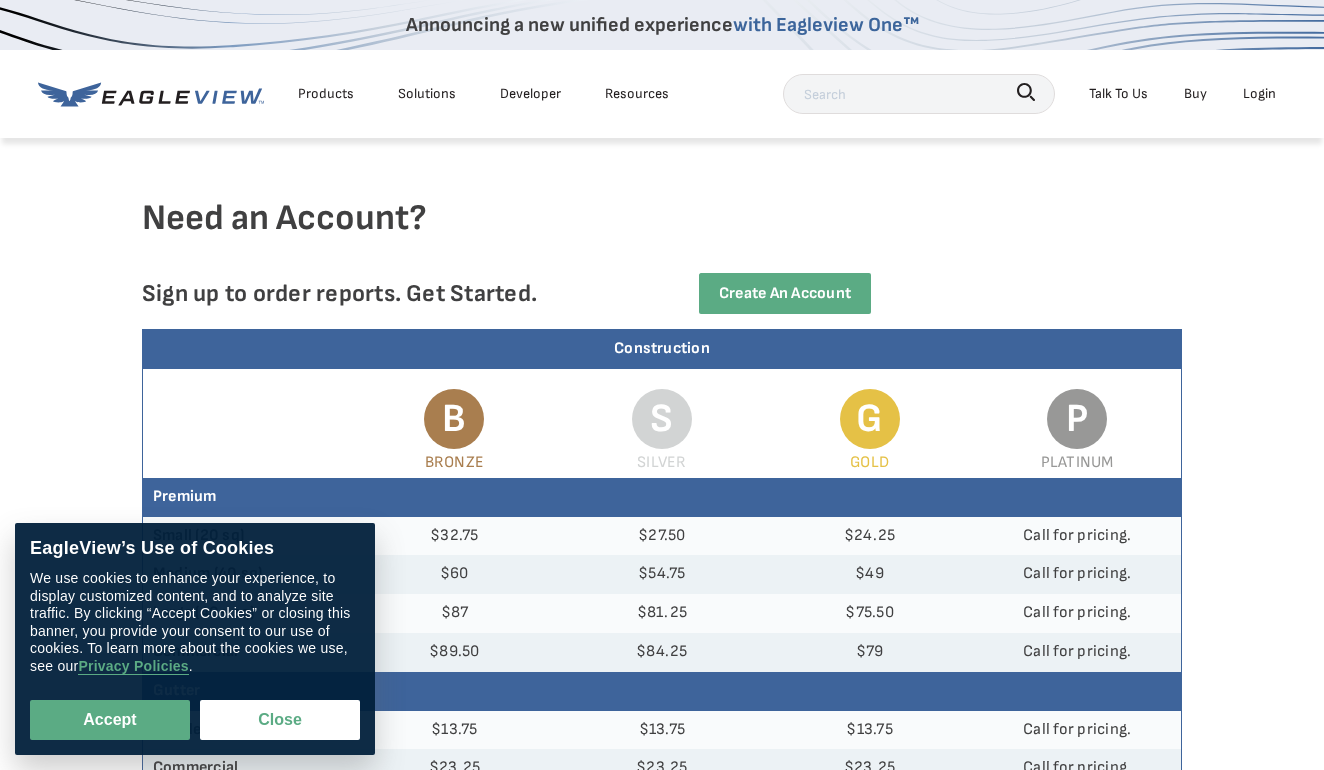 scroll, scrollTop: 0, scrollLeft: 0, axis: both 